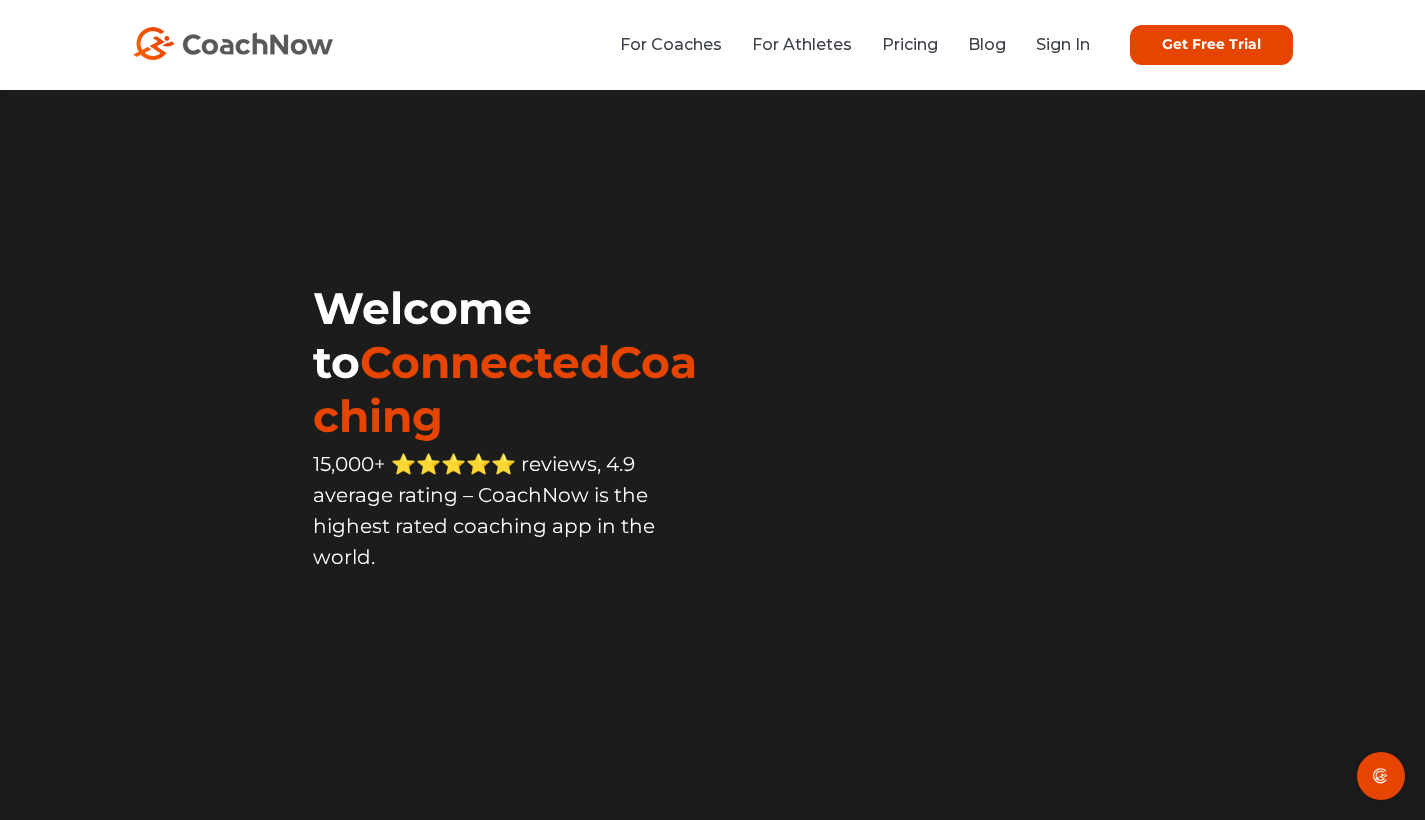 scroll, scrollTop: 0, scrollLeft: 0, axis: both 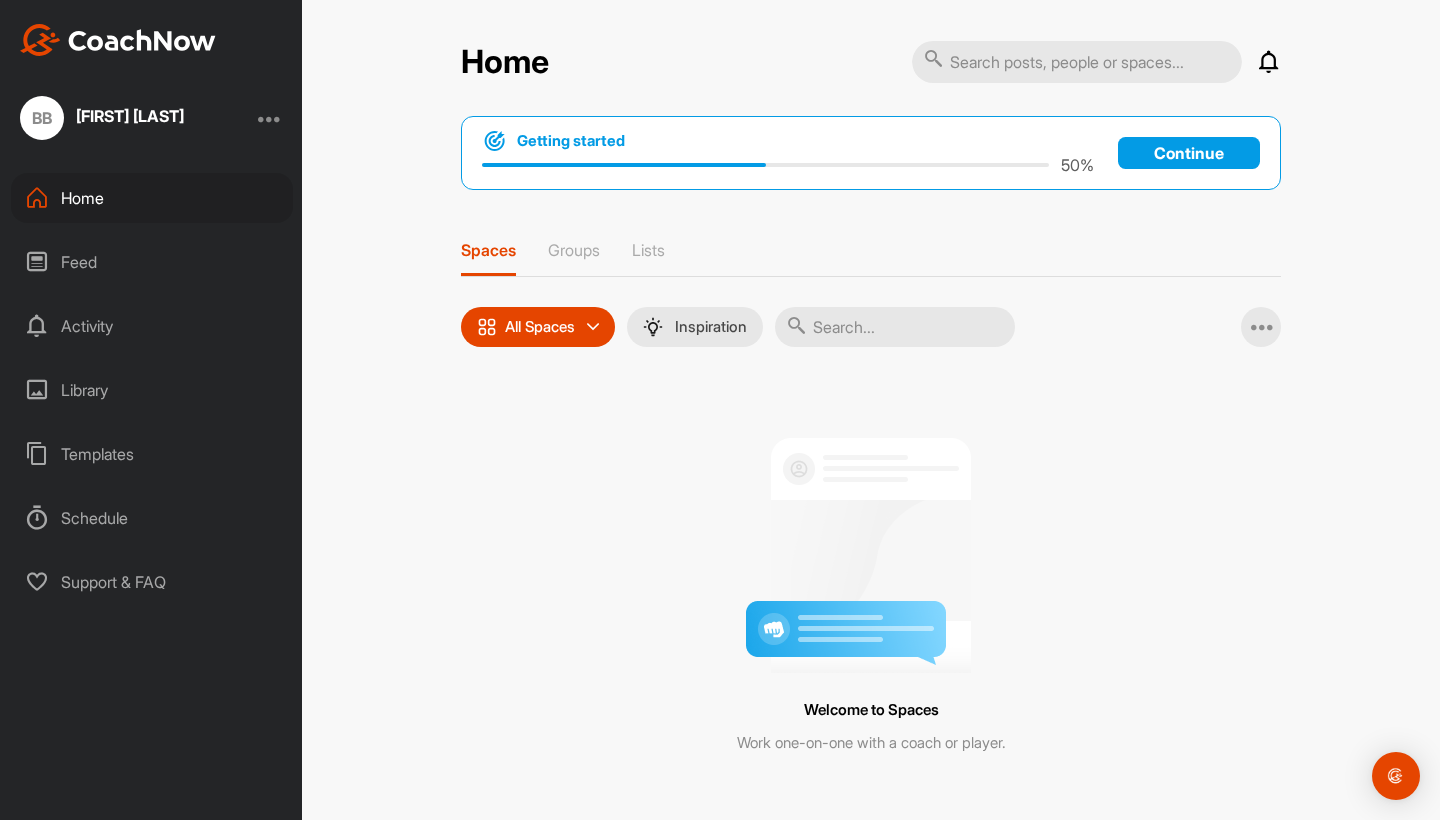 click on "Feed" at bounding box center [152, 262] 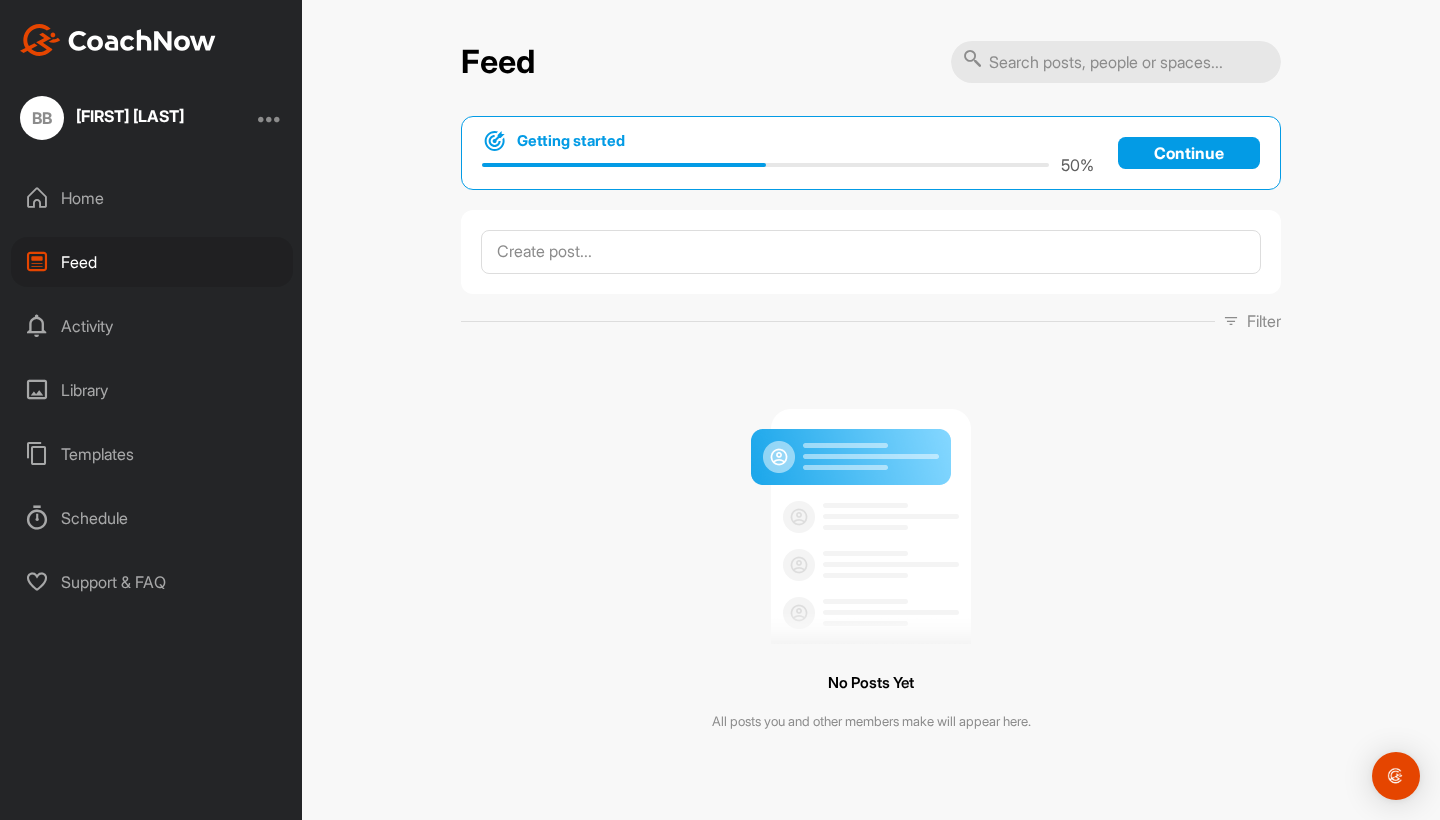 click on "Activity" at bounding box center (152, 326) 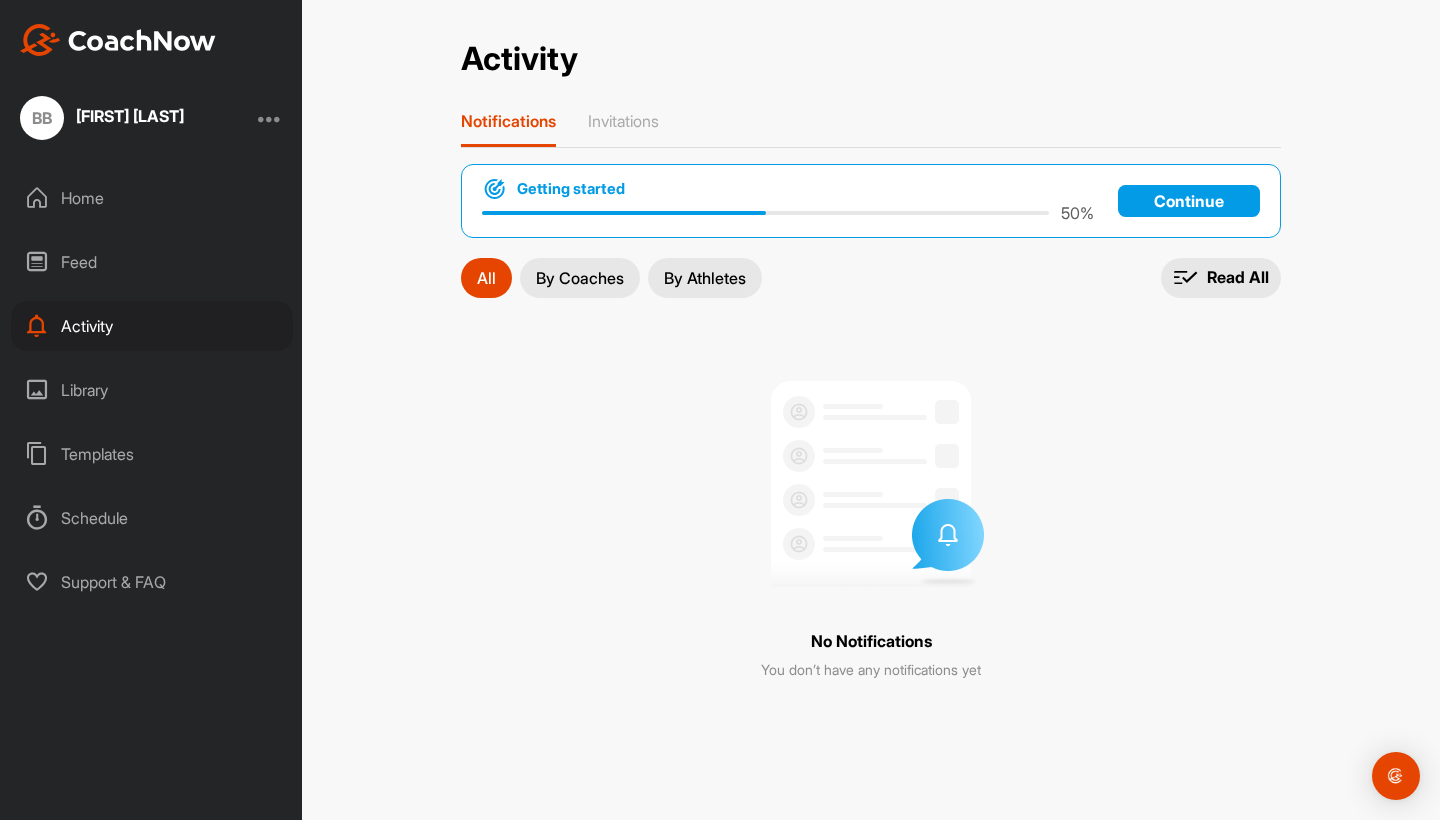 click on "Home" at bounding box center (152, 198) 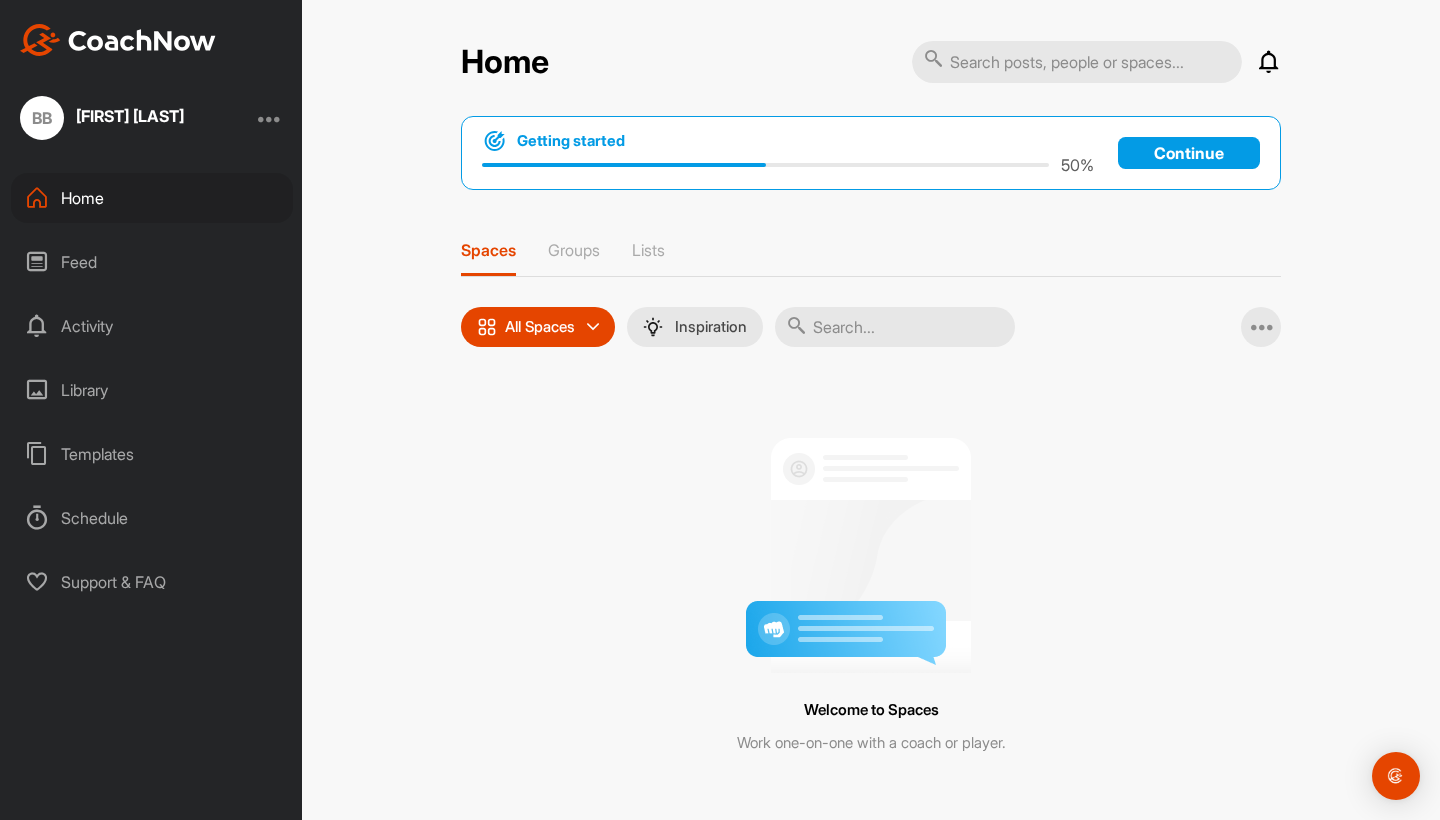 click on "Library" at bounding box center (152, 390) 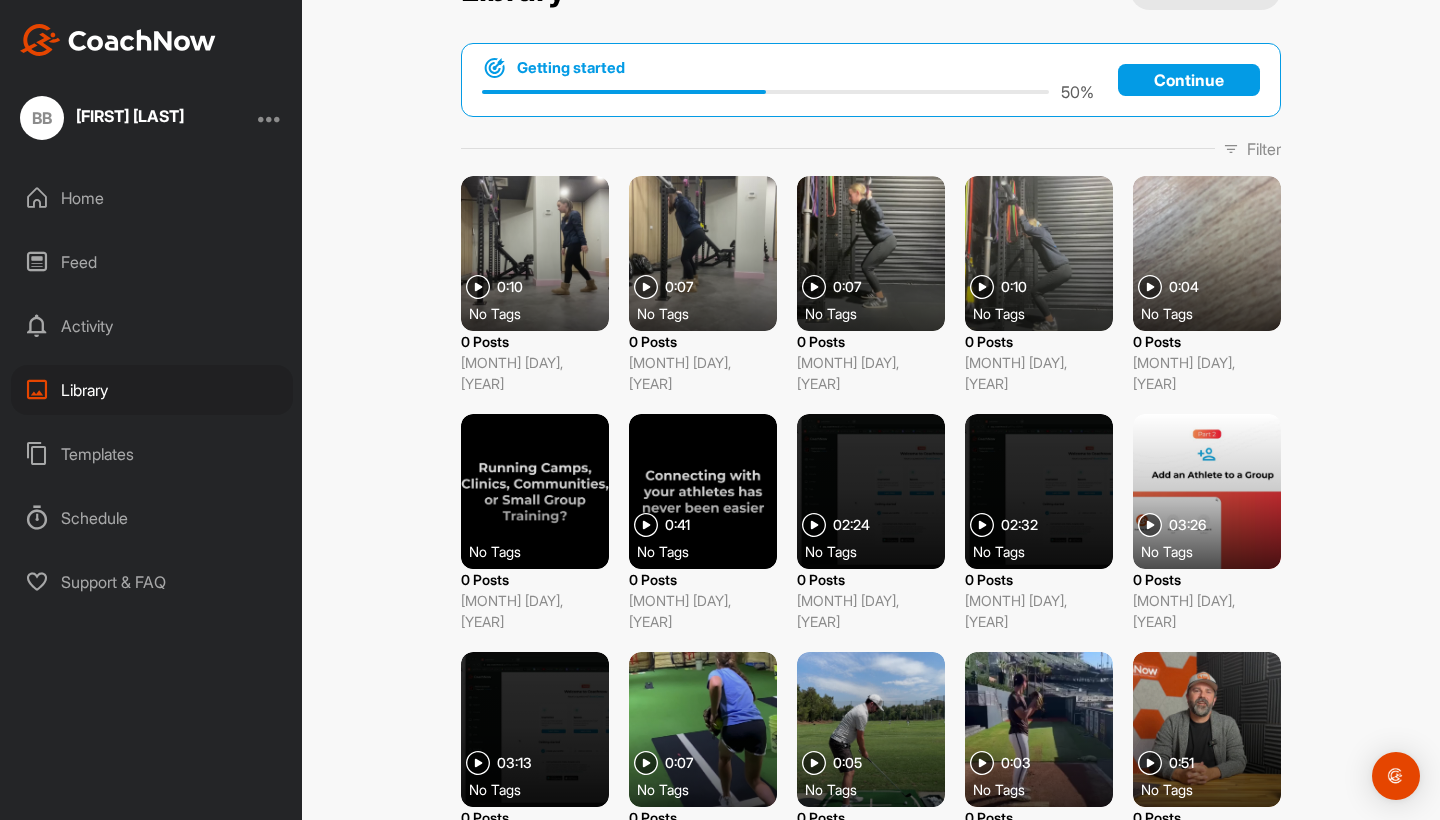 scroll, scrollTop: 79, scrollLeft: 0, axis: vertical 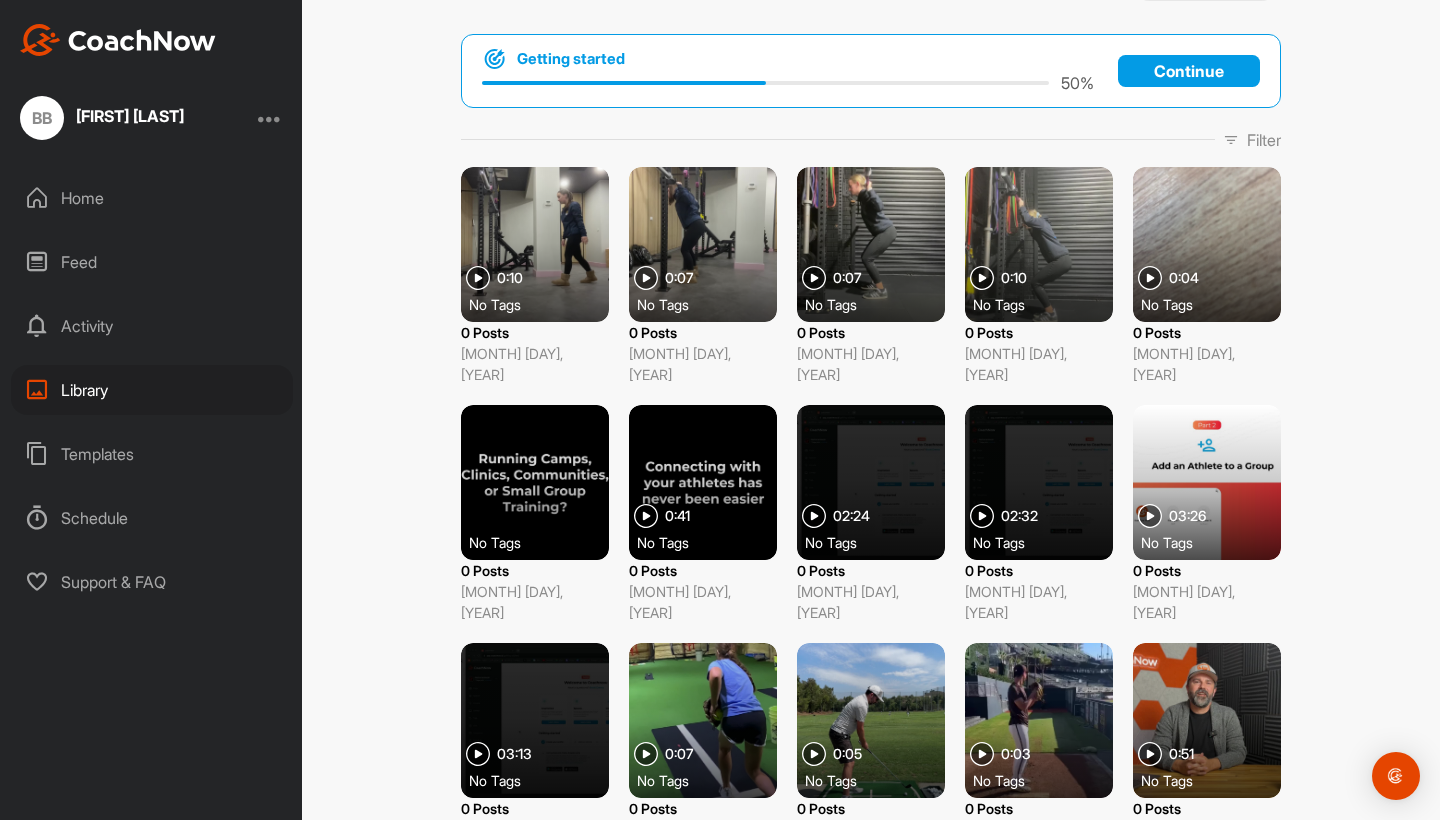 click at bounding box center (871, 244) 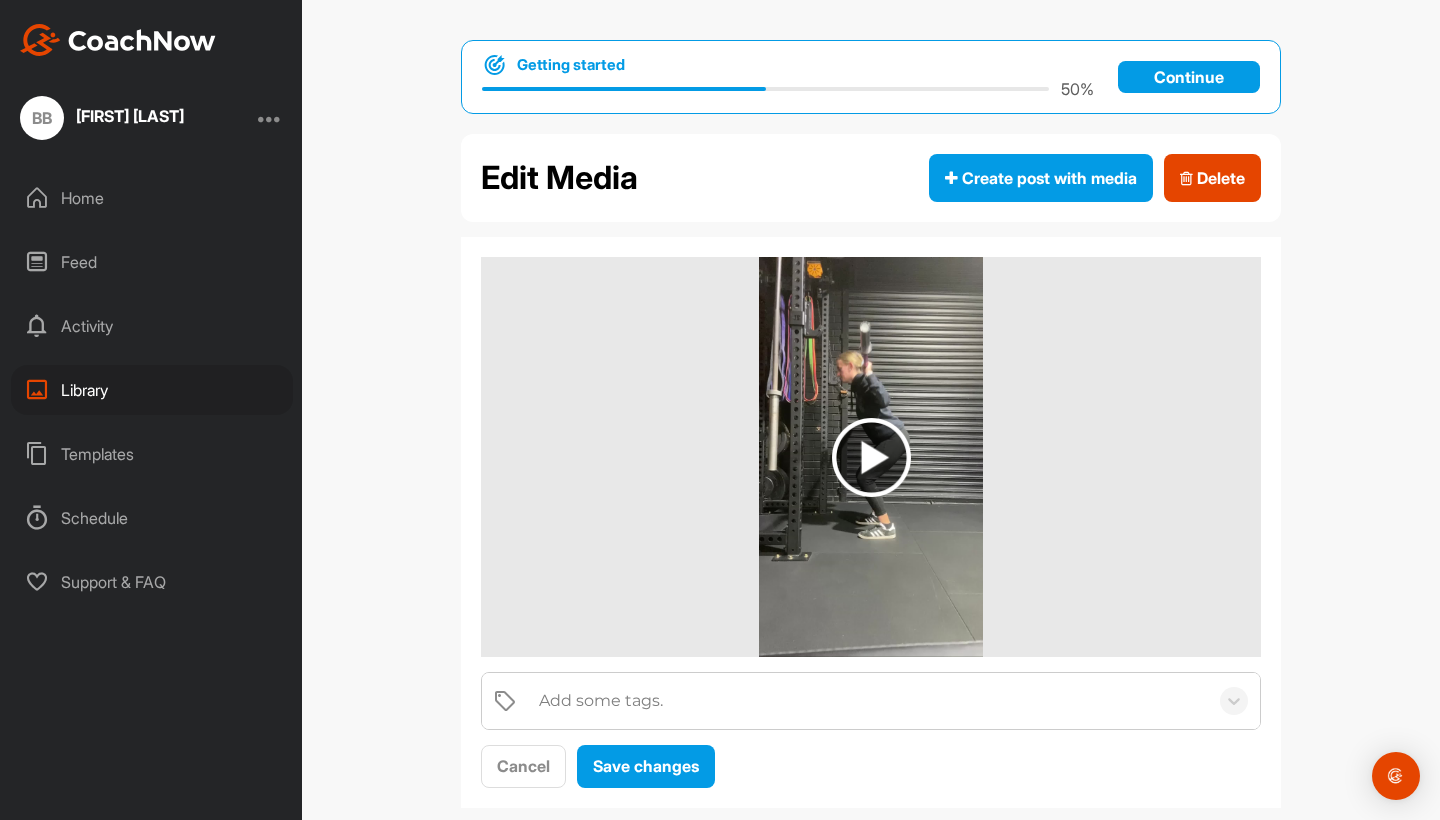 click at bounding box center (871, 457) 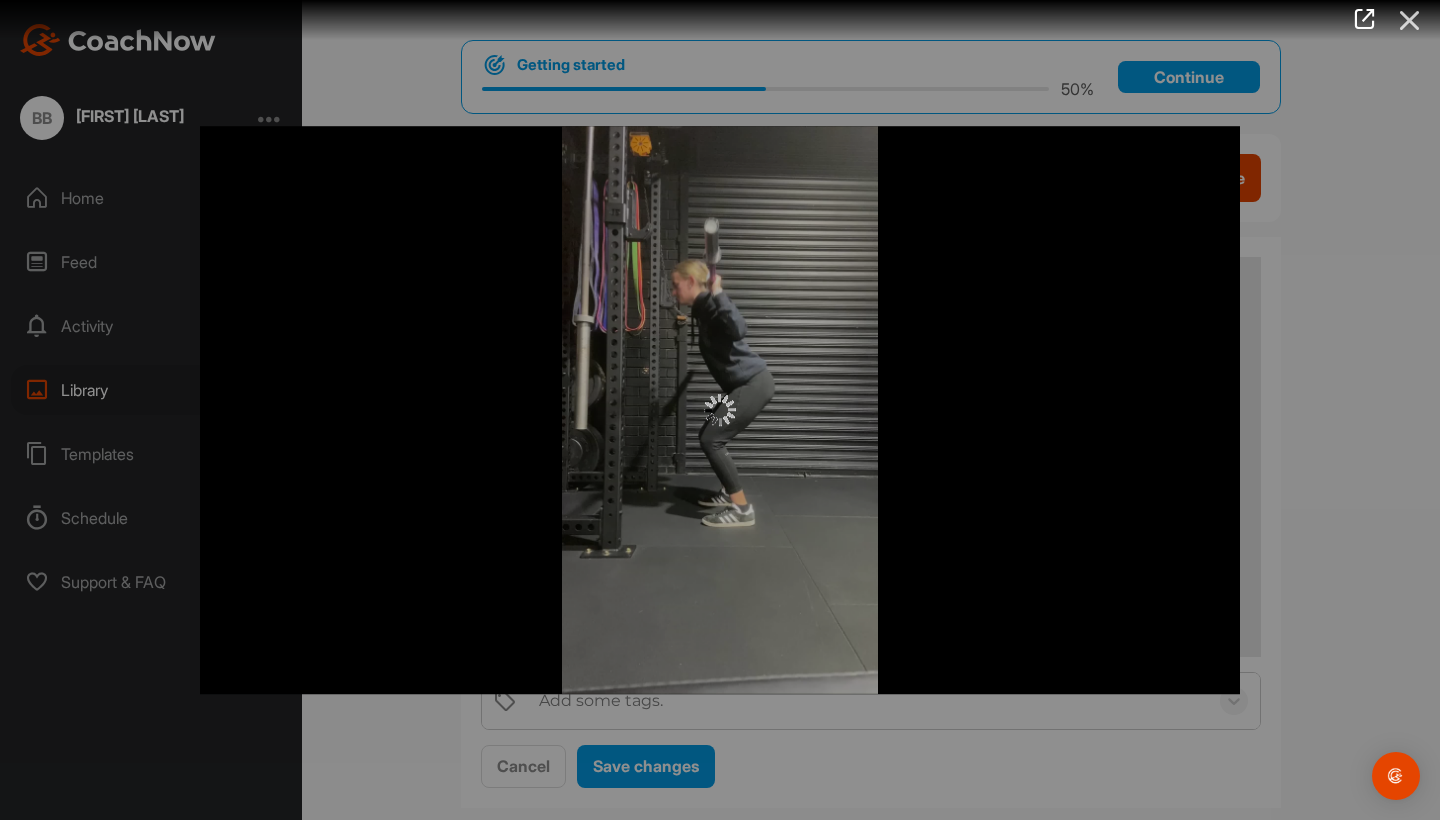 click at bounding box center [1410, 20] 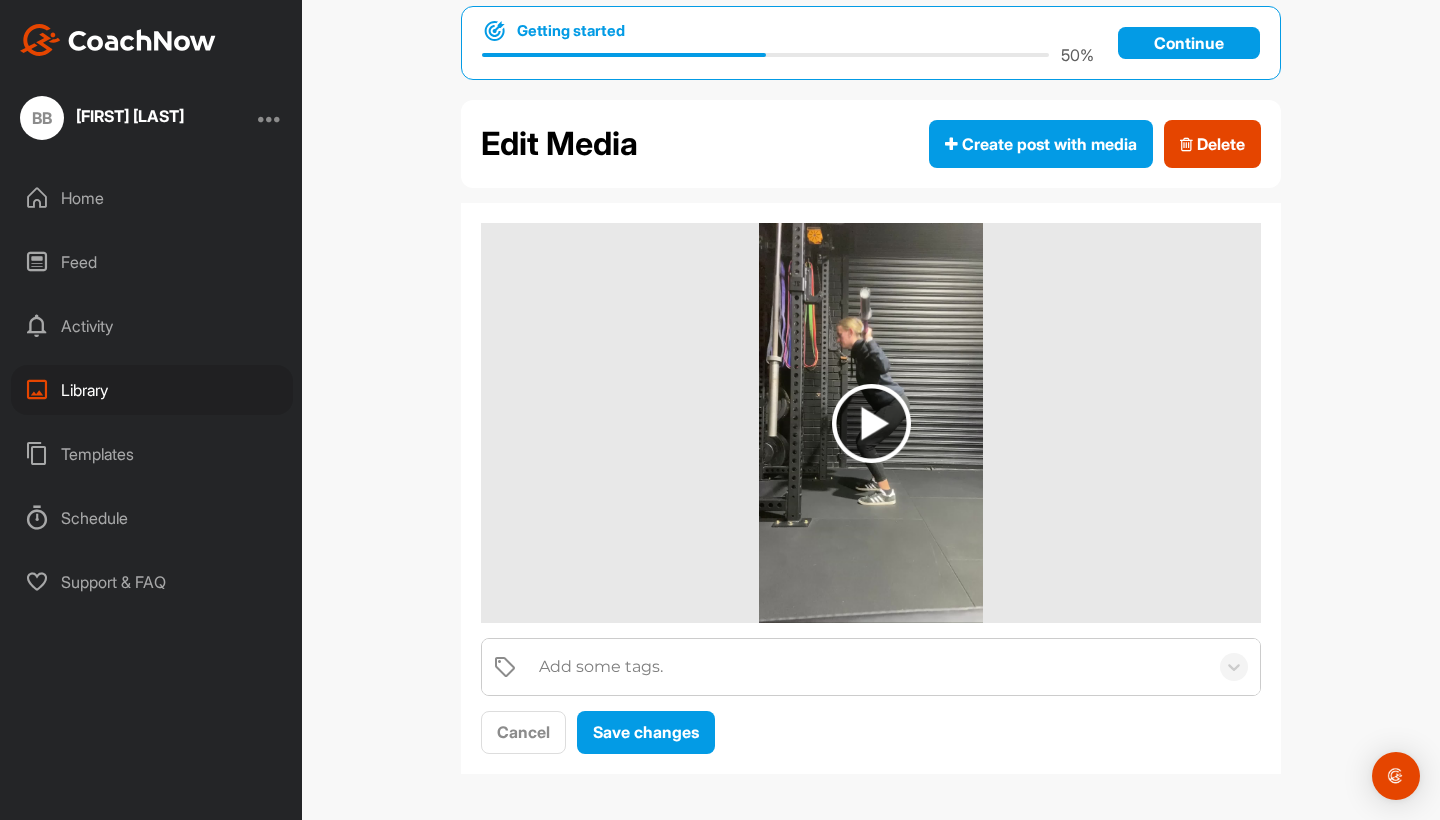 scroll, scrollTop: 34, scrollLeft: 0, axis: vertical 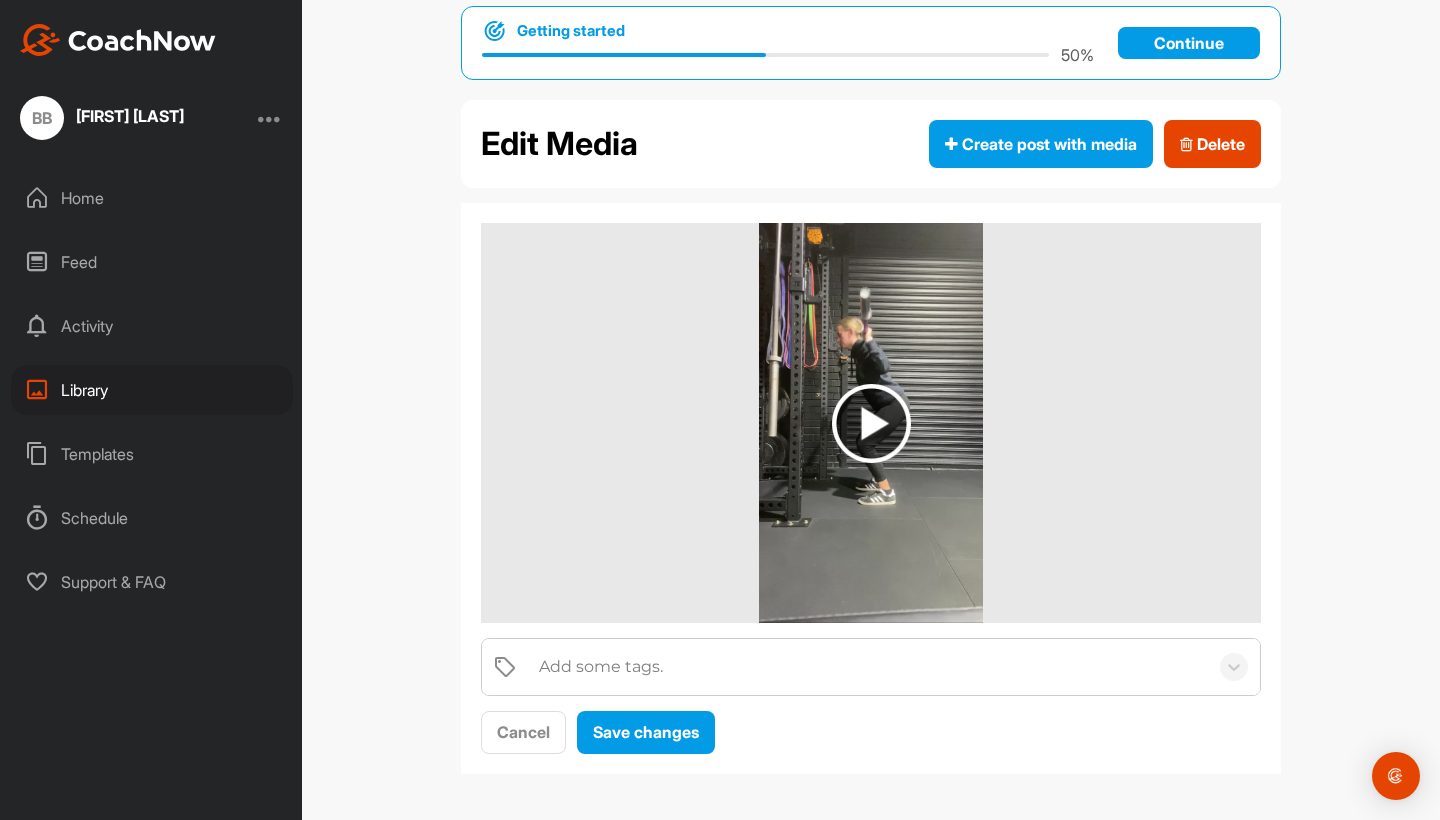 click on "Library" at bounding box center (152, 390) 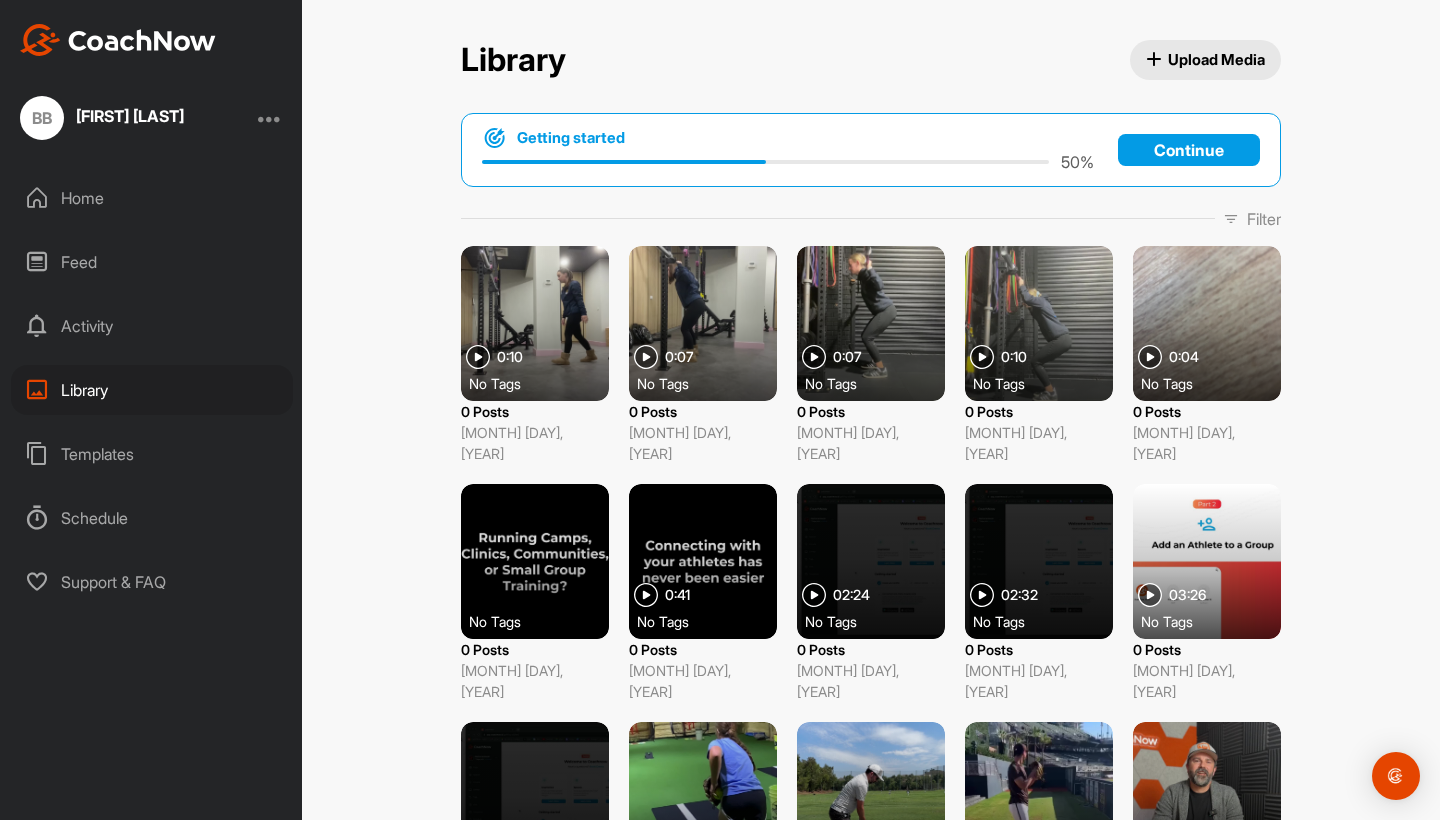 click at bounding box center (871, 323) 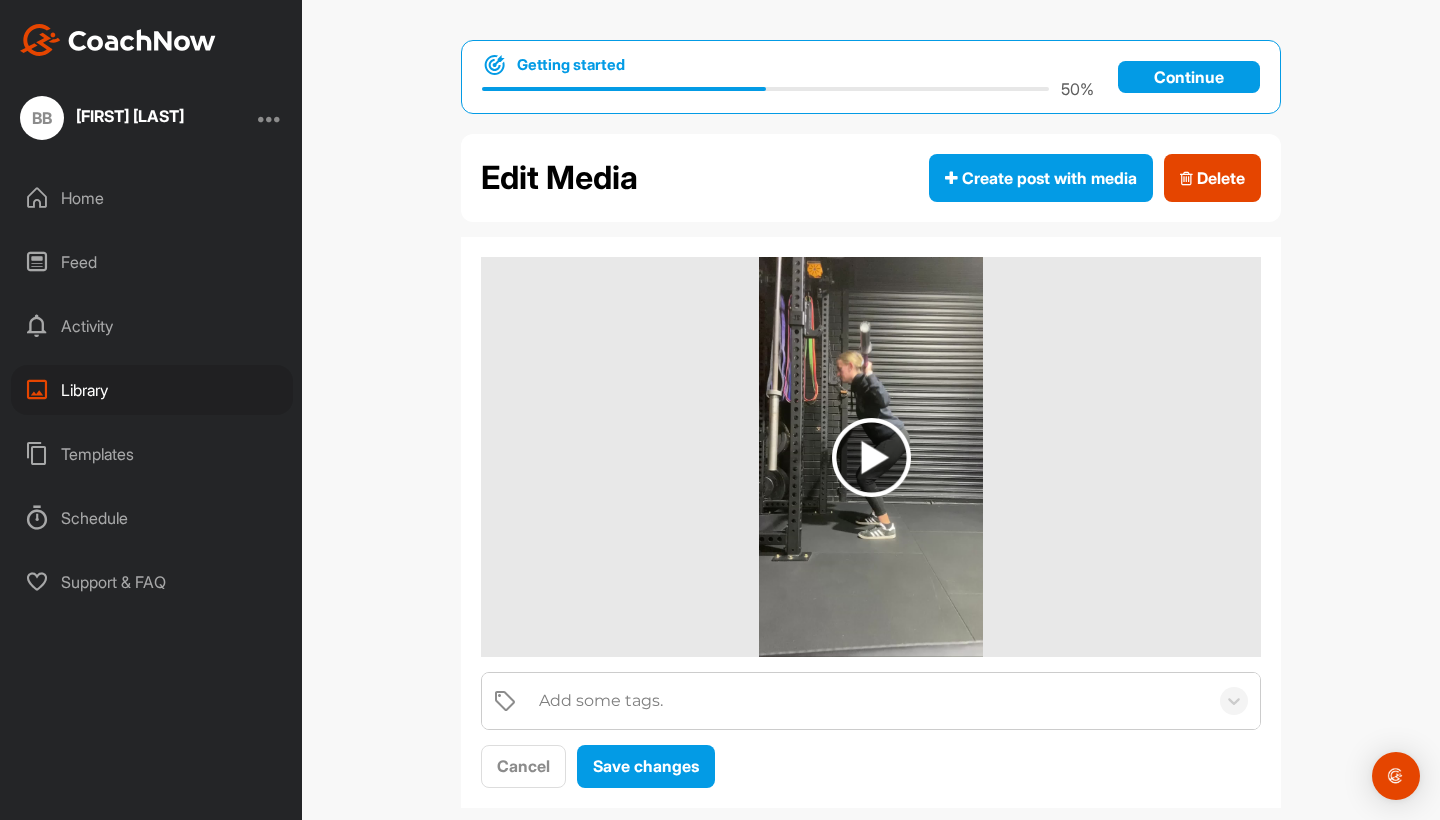 click on "Home" at bounding box center [152, 198] 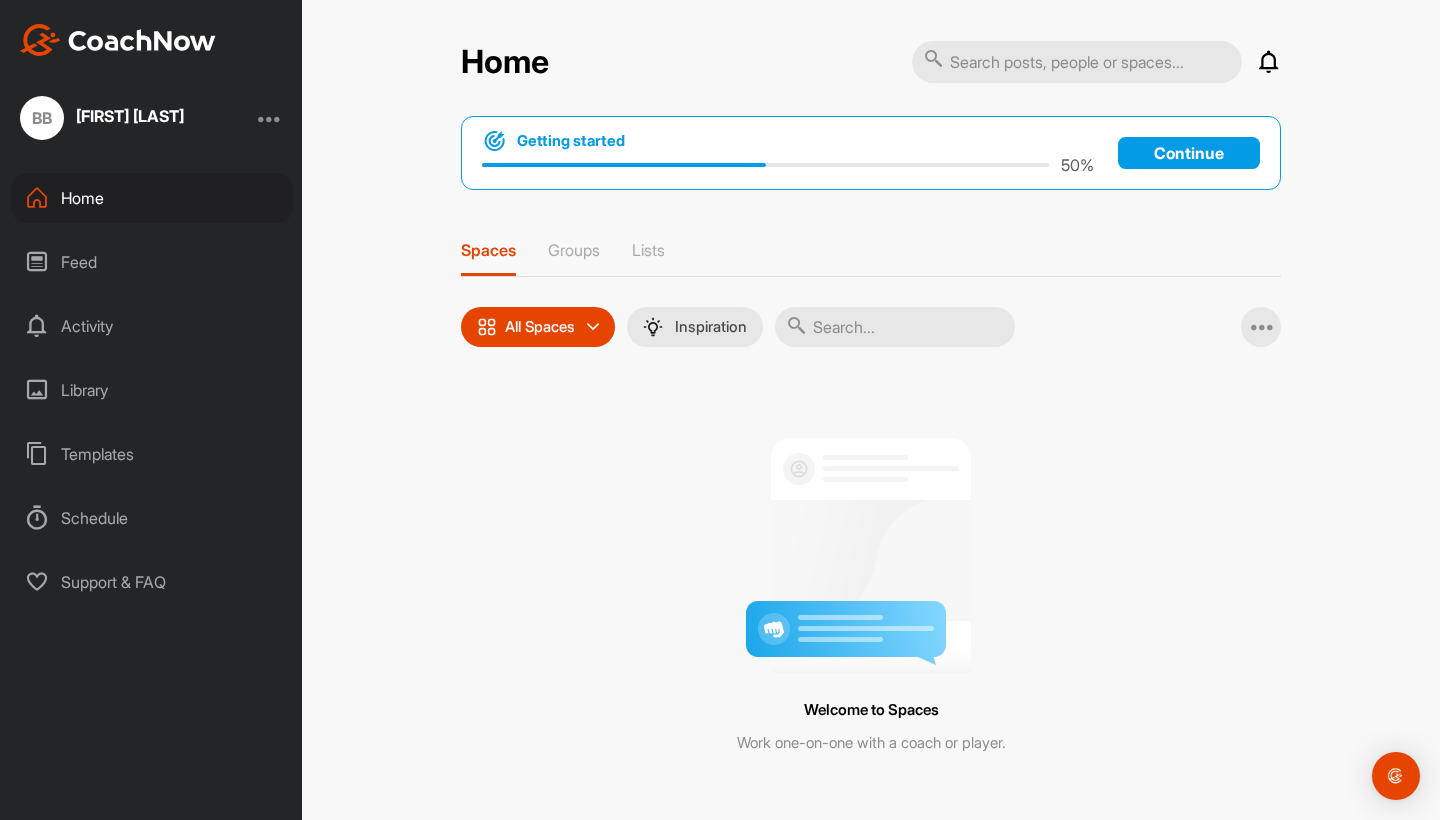 click on "Feed" at bounding box center [152, 262] 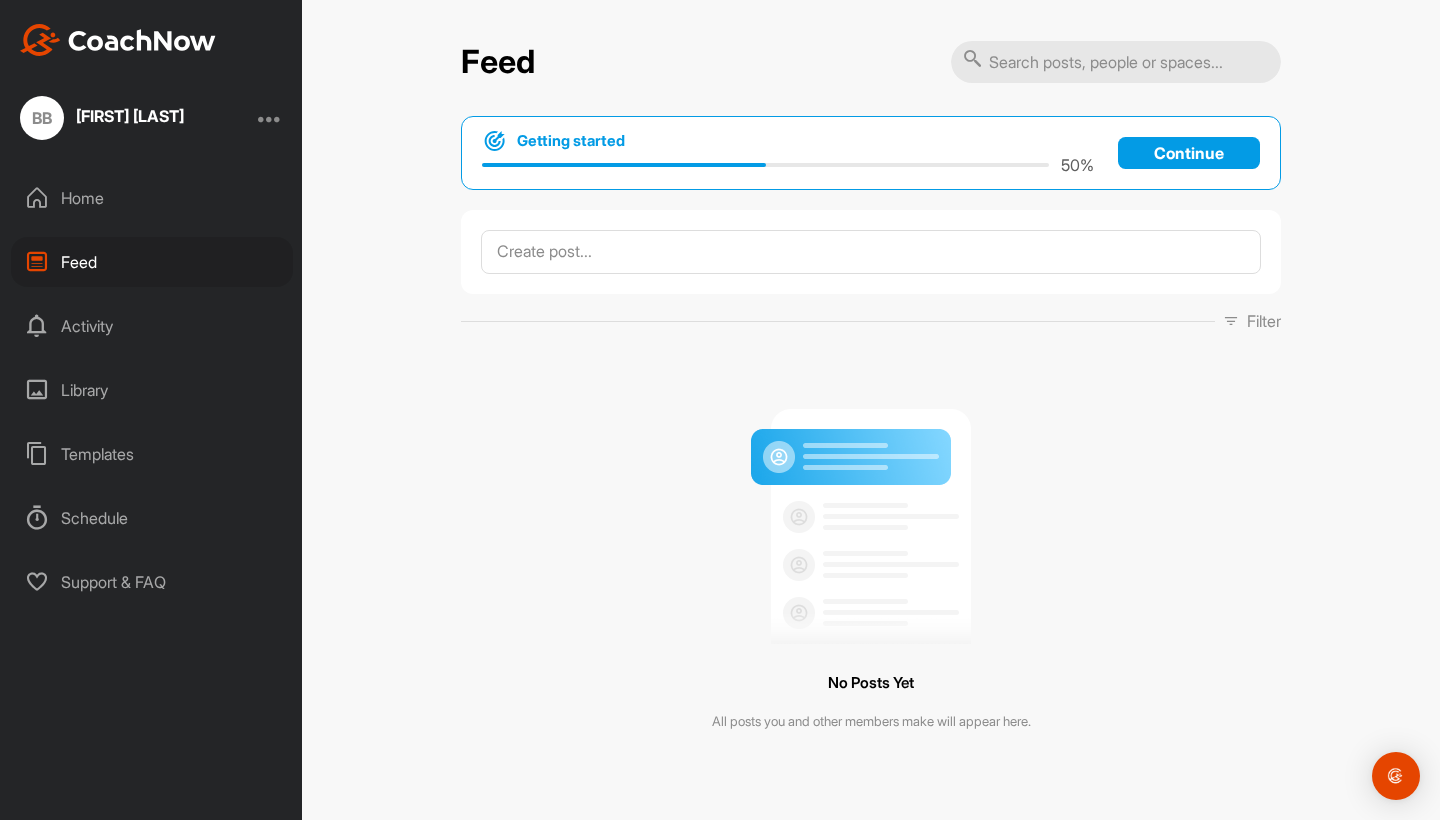 click on "Activity" at bounding box center [152, 326] 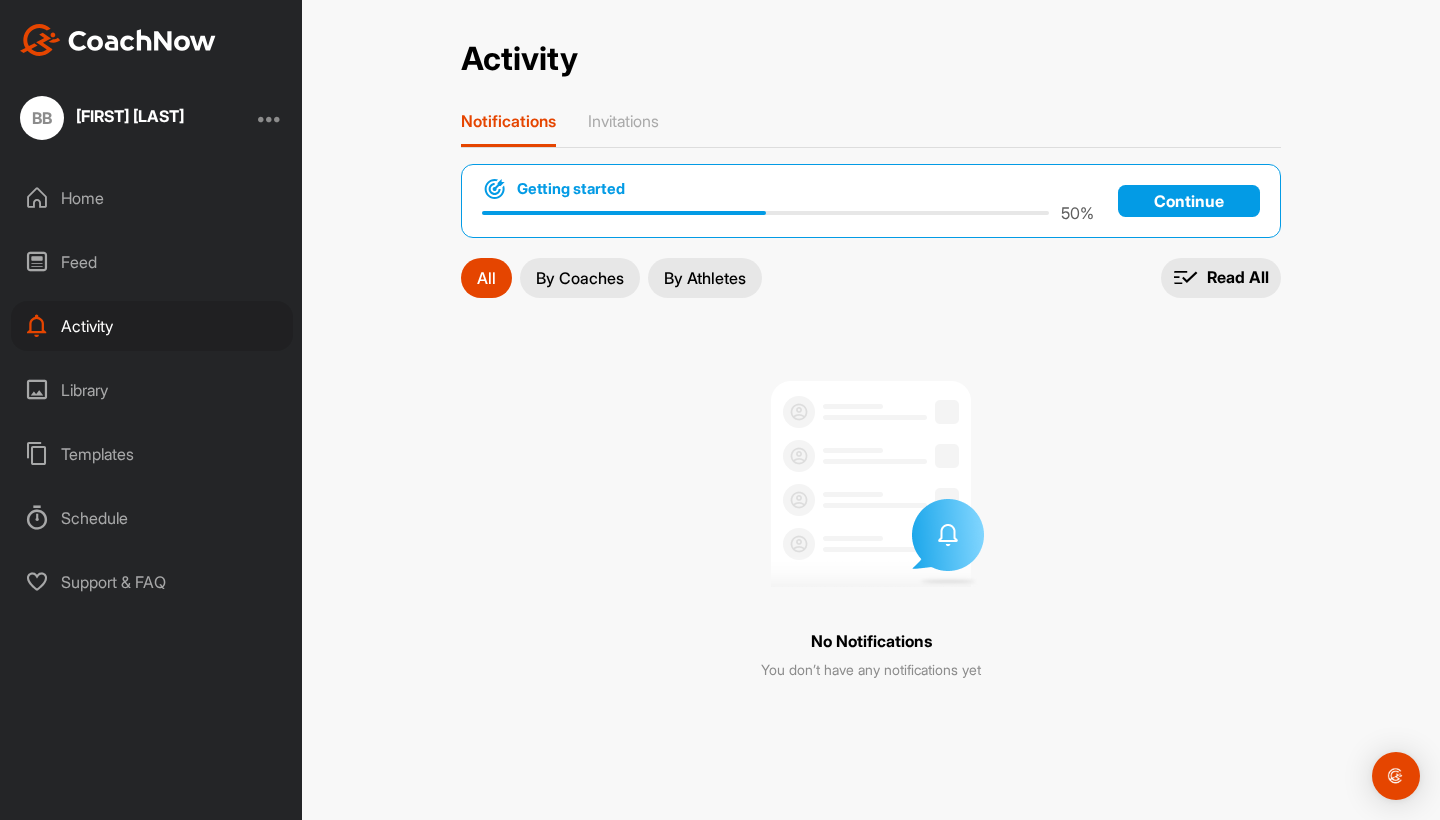 click on "Templates" at bounding box center (152, 454) 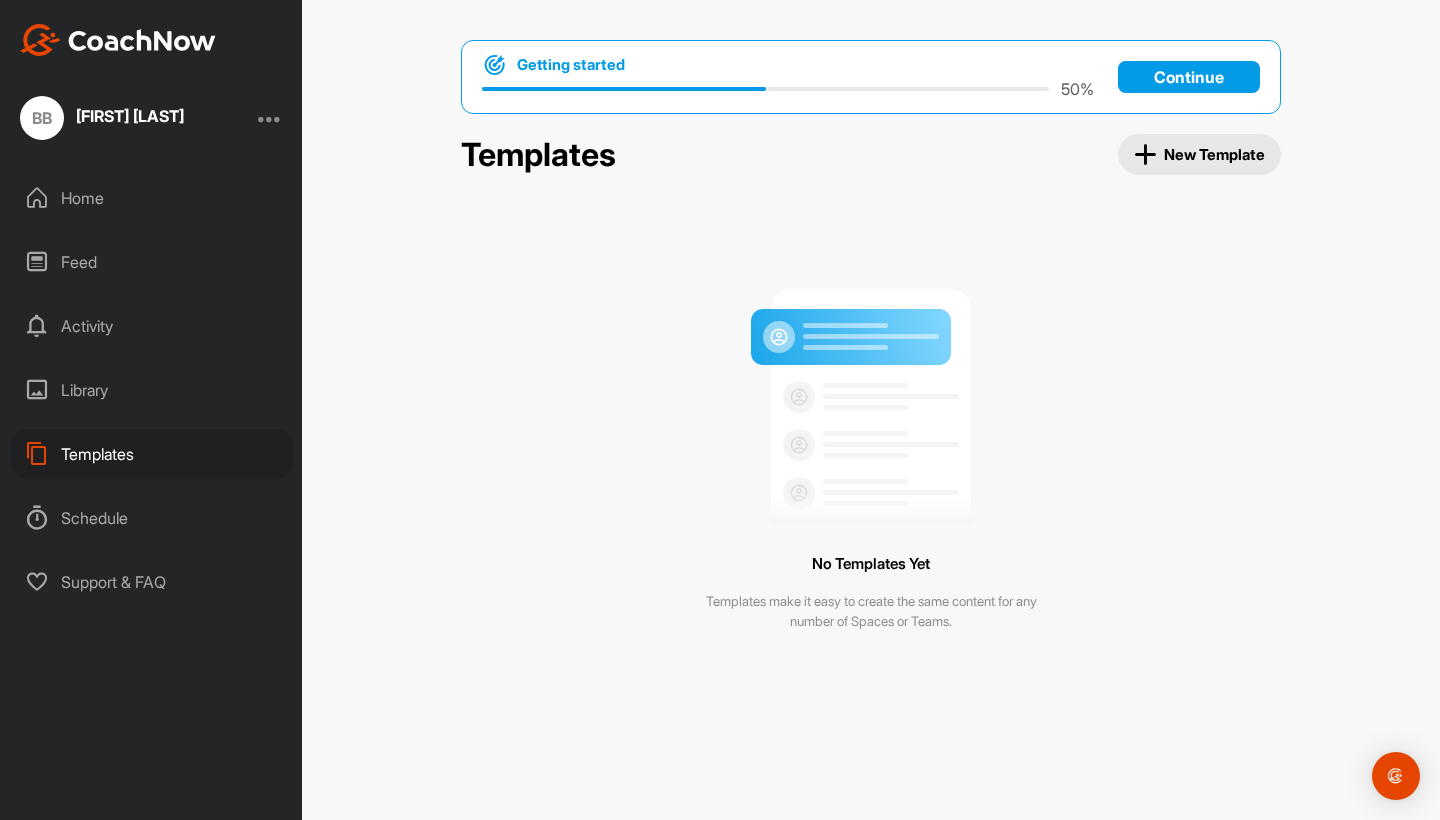 click on "Library" at bounding box center [152, 390] 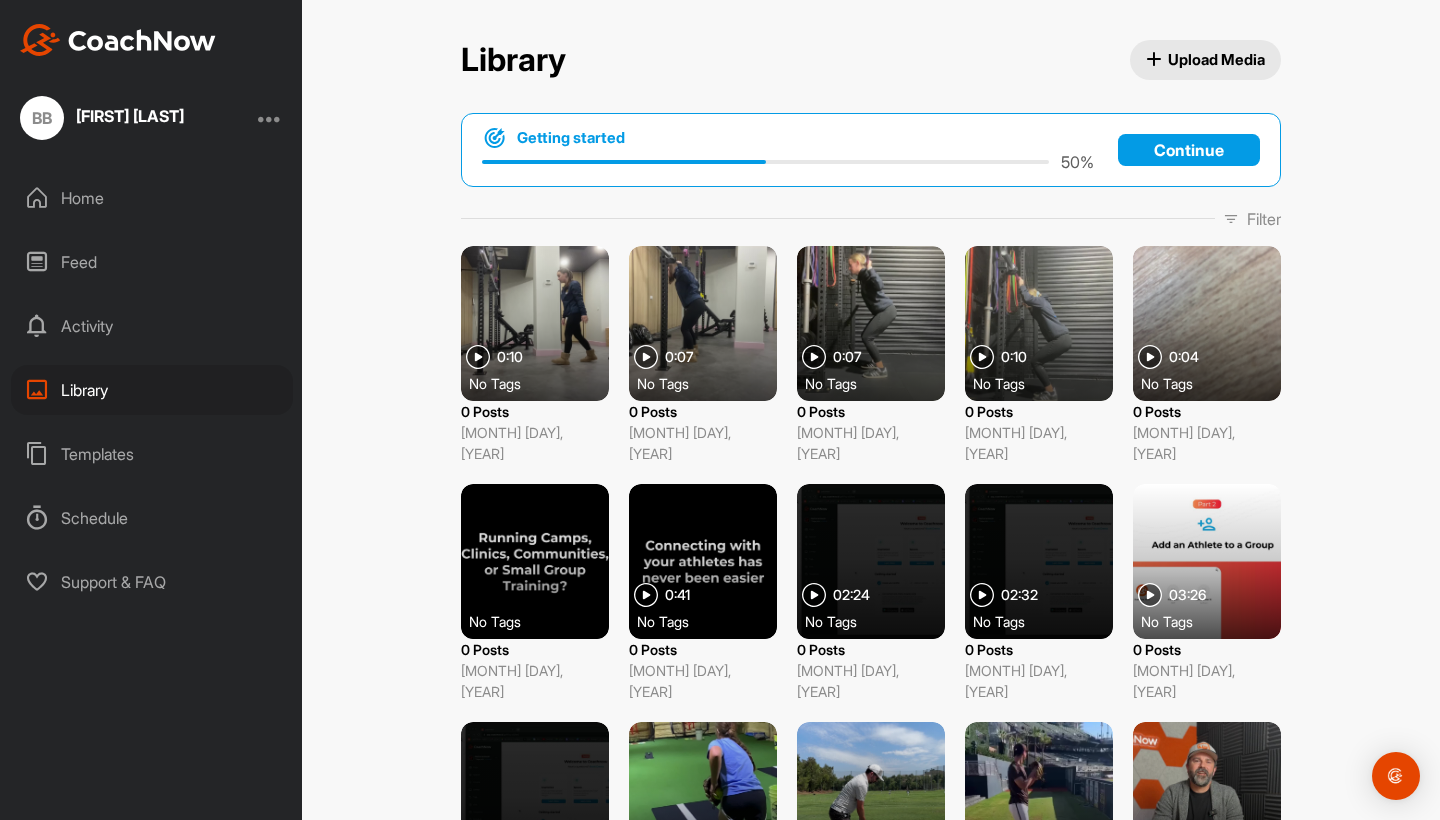 click at bounding box center [703, 323] 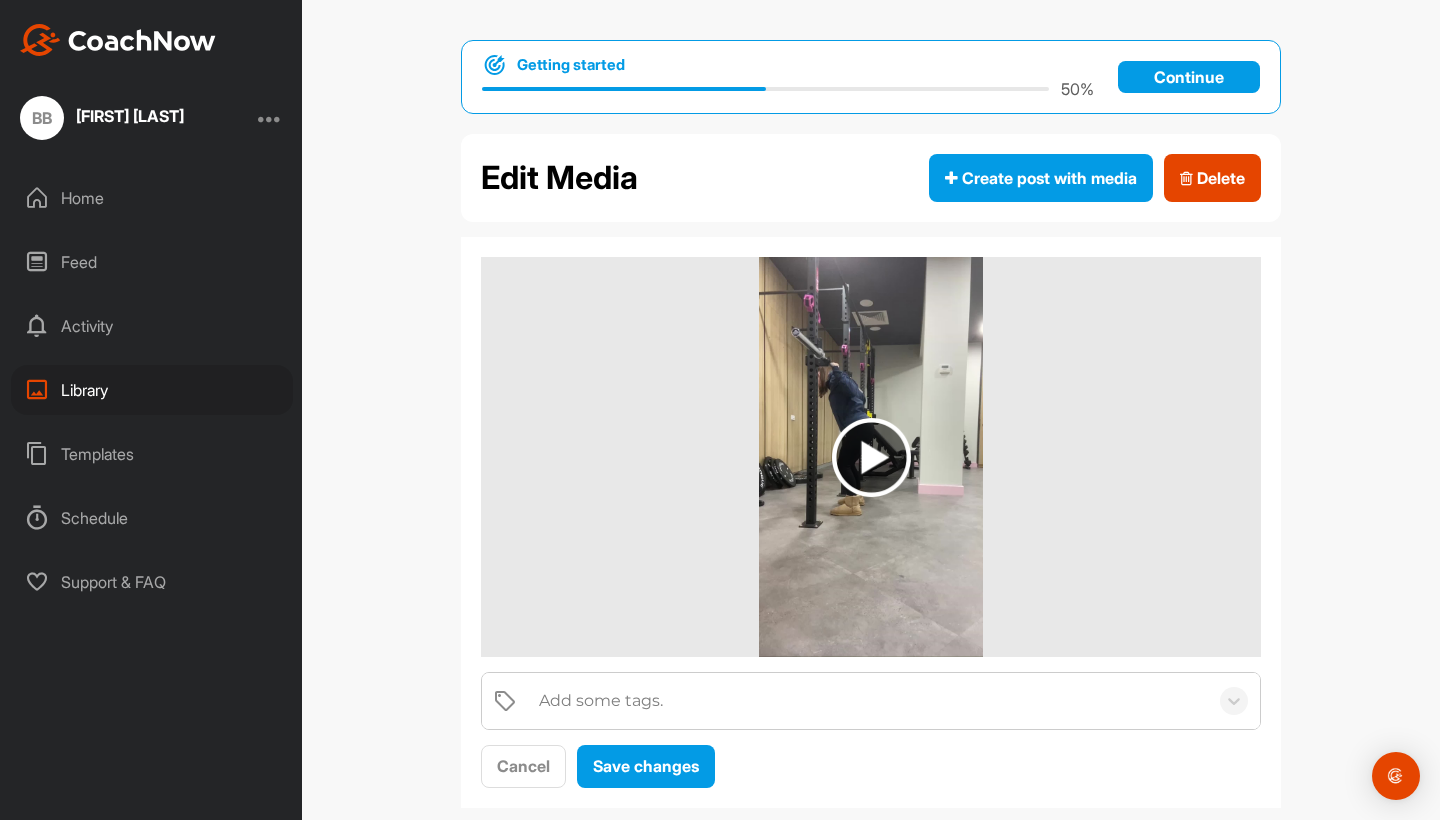 click at bounding box center (871, 457) 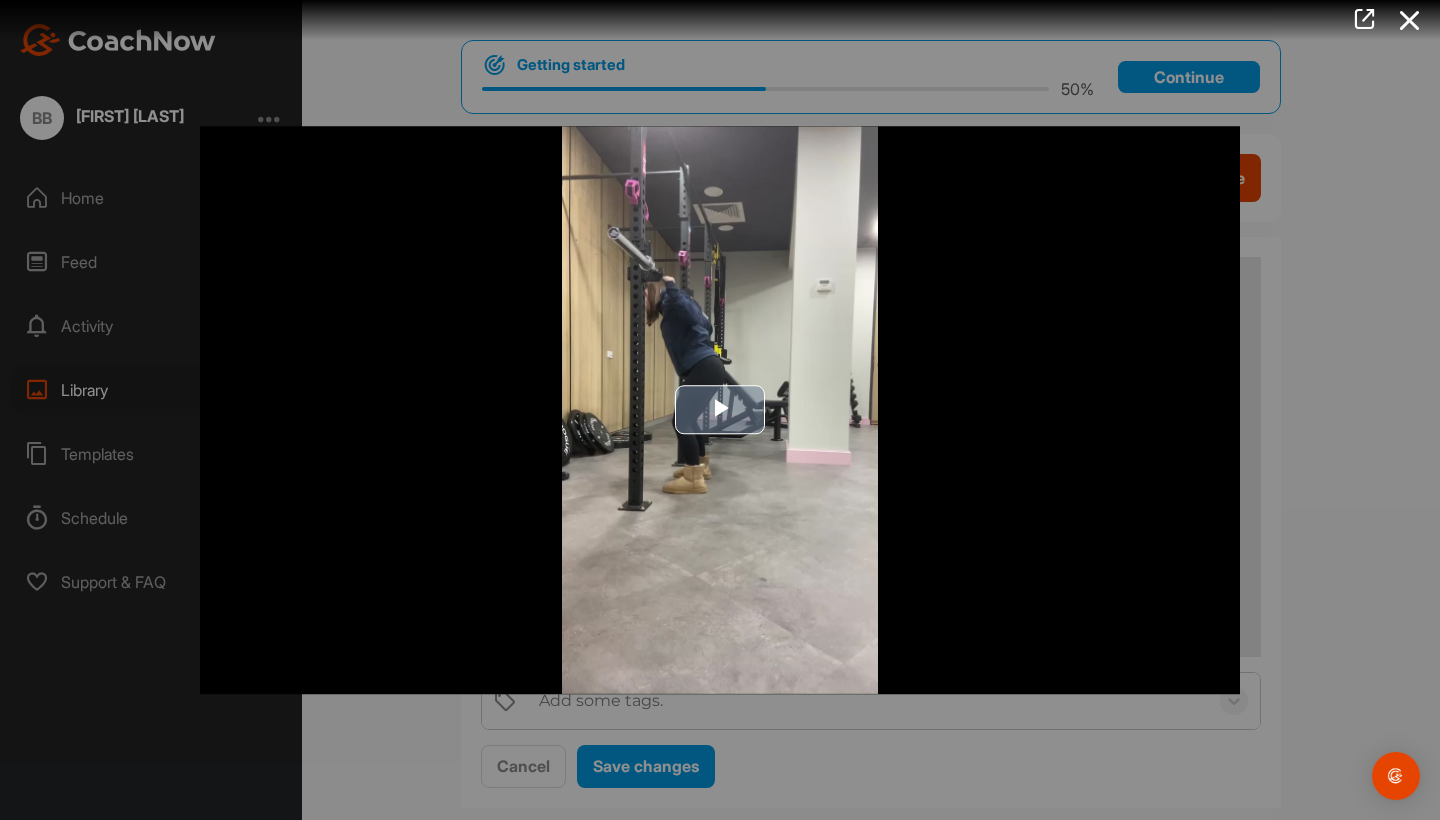 click at bounding box center [720, 410] 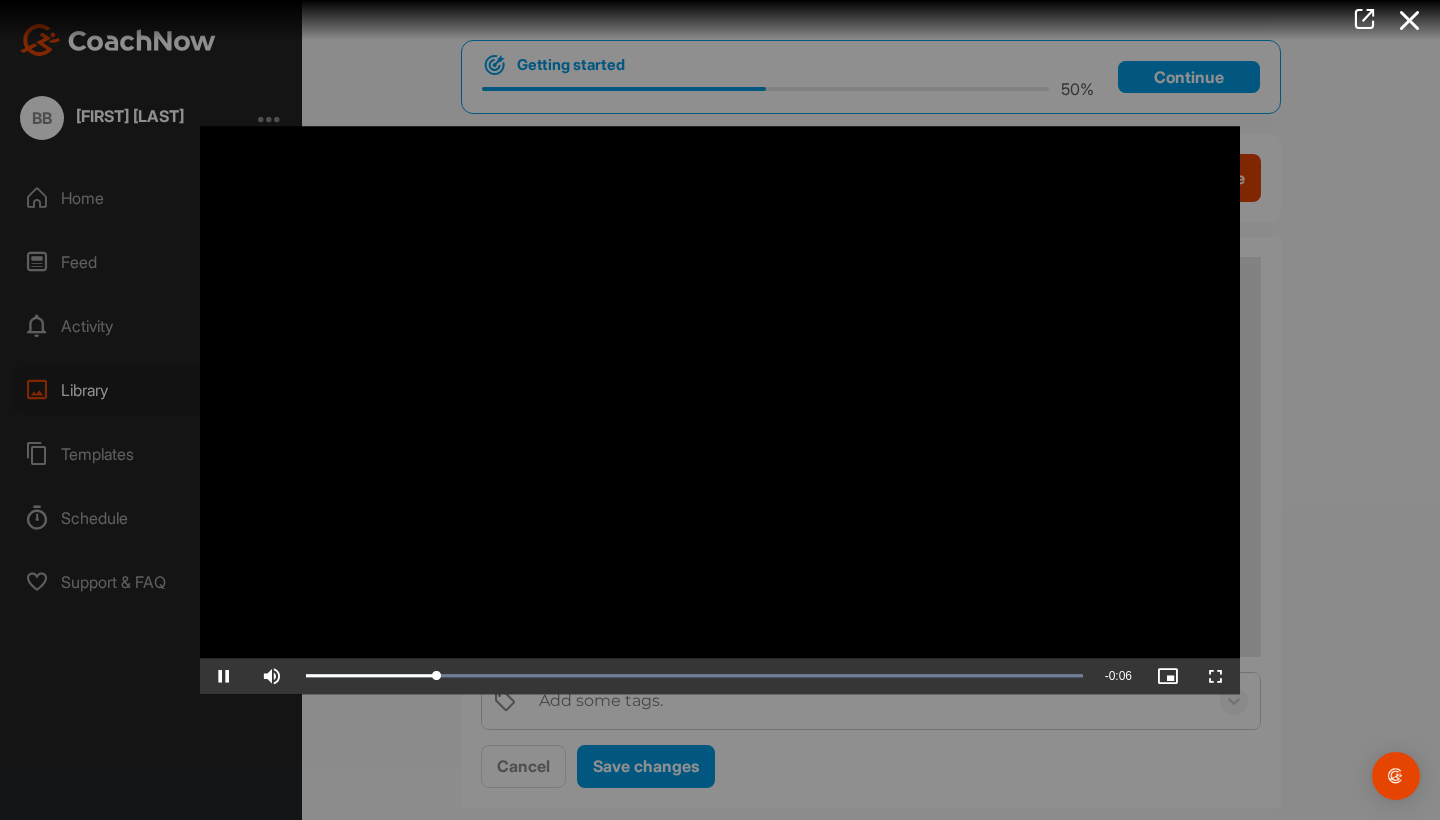 drag, startPoint x: 731, startPoint y: 389, endPoint x: 1337, endPoint y: 508, distance: 617.5735 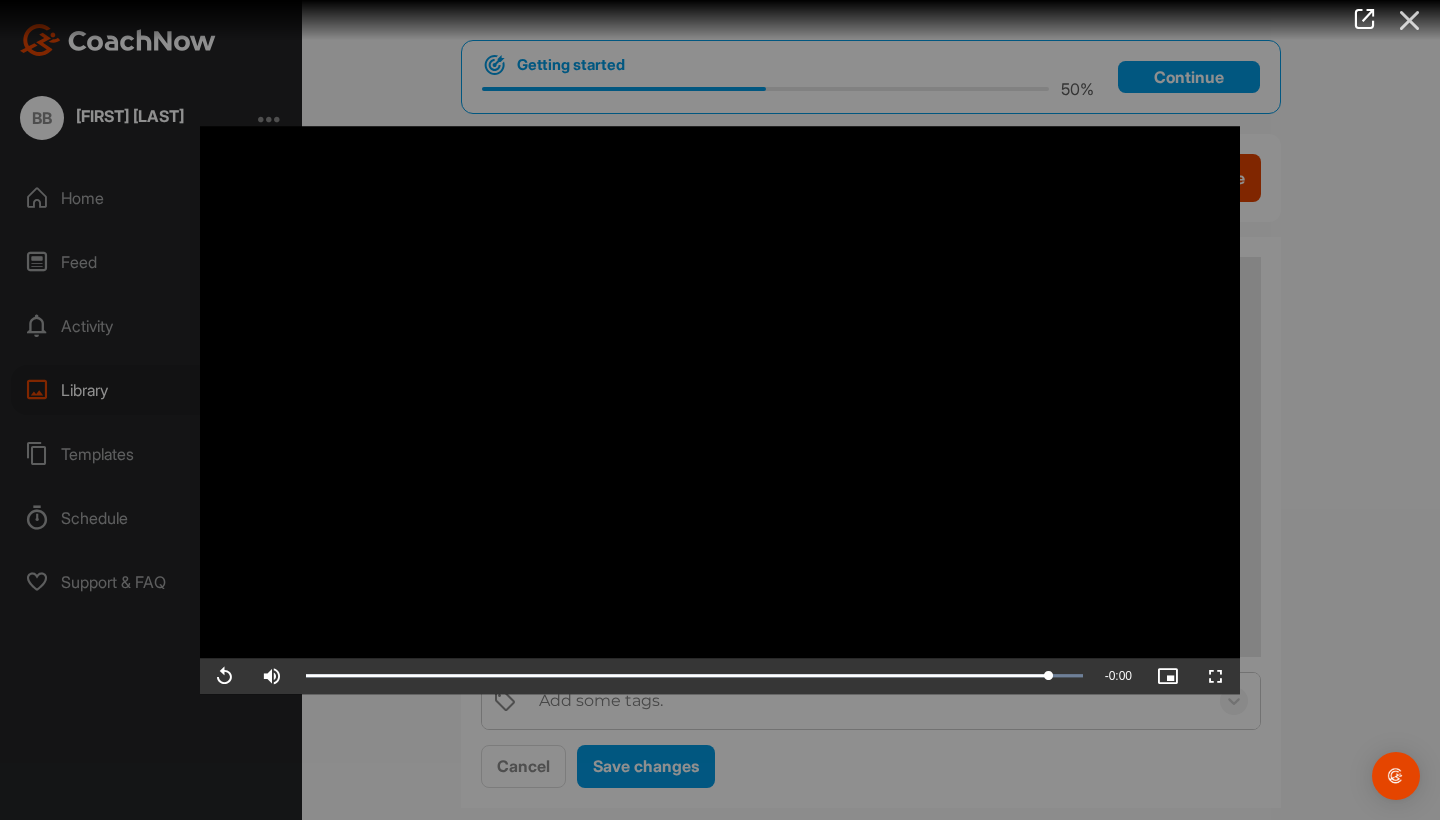 click at bounding box center (1410, 20) 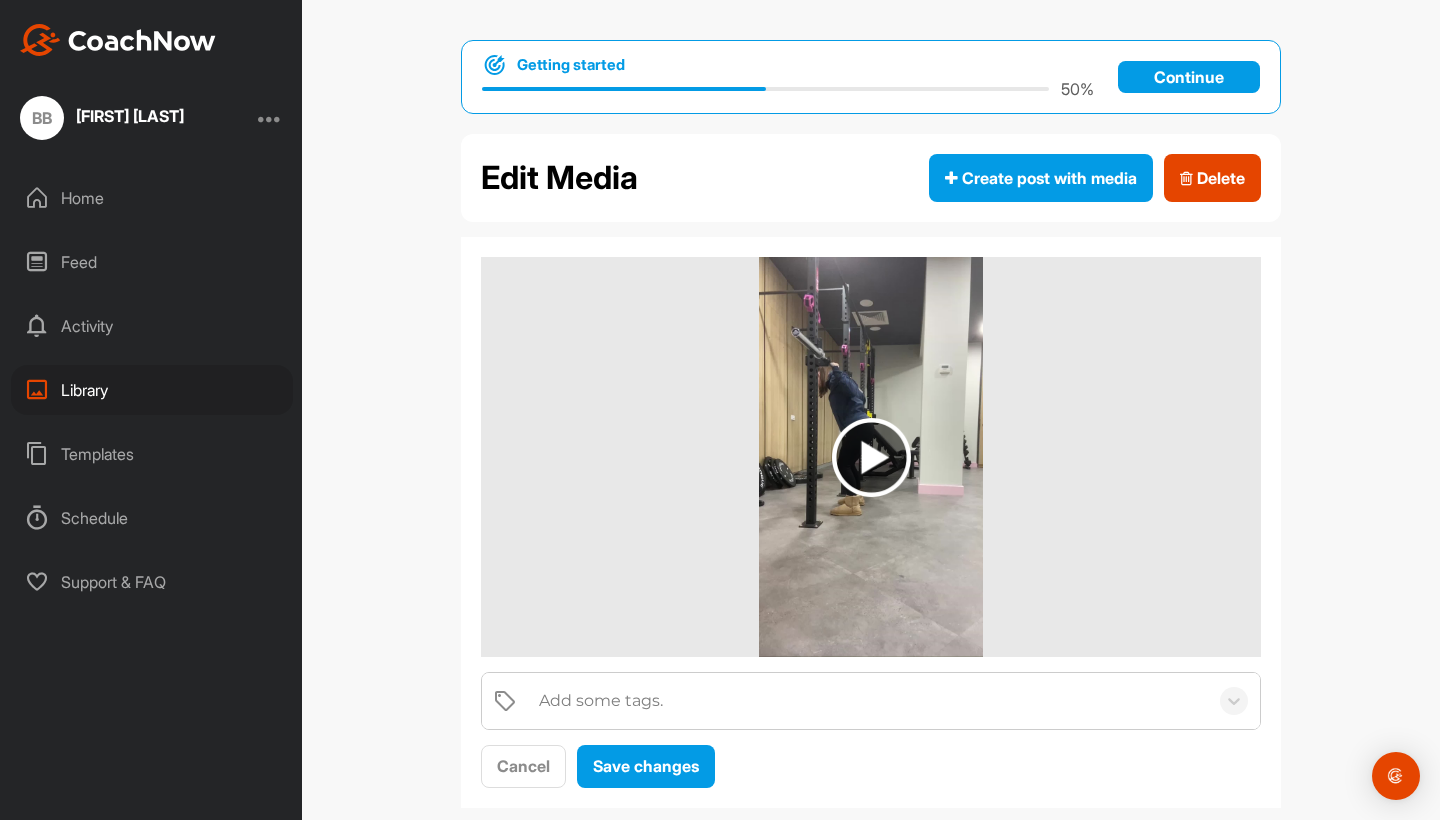 click at bounding box center [270, 118] 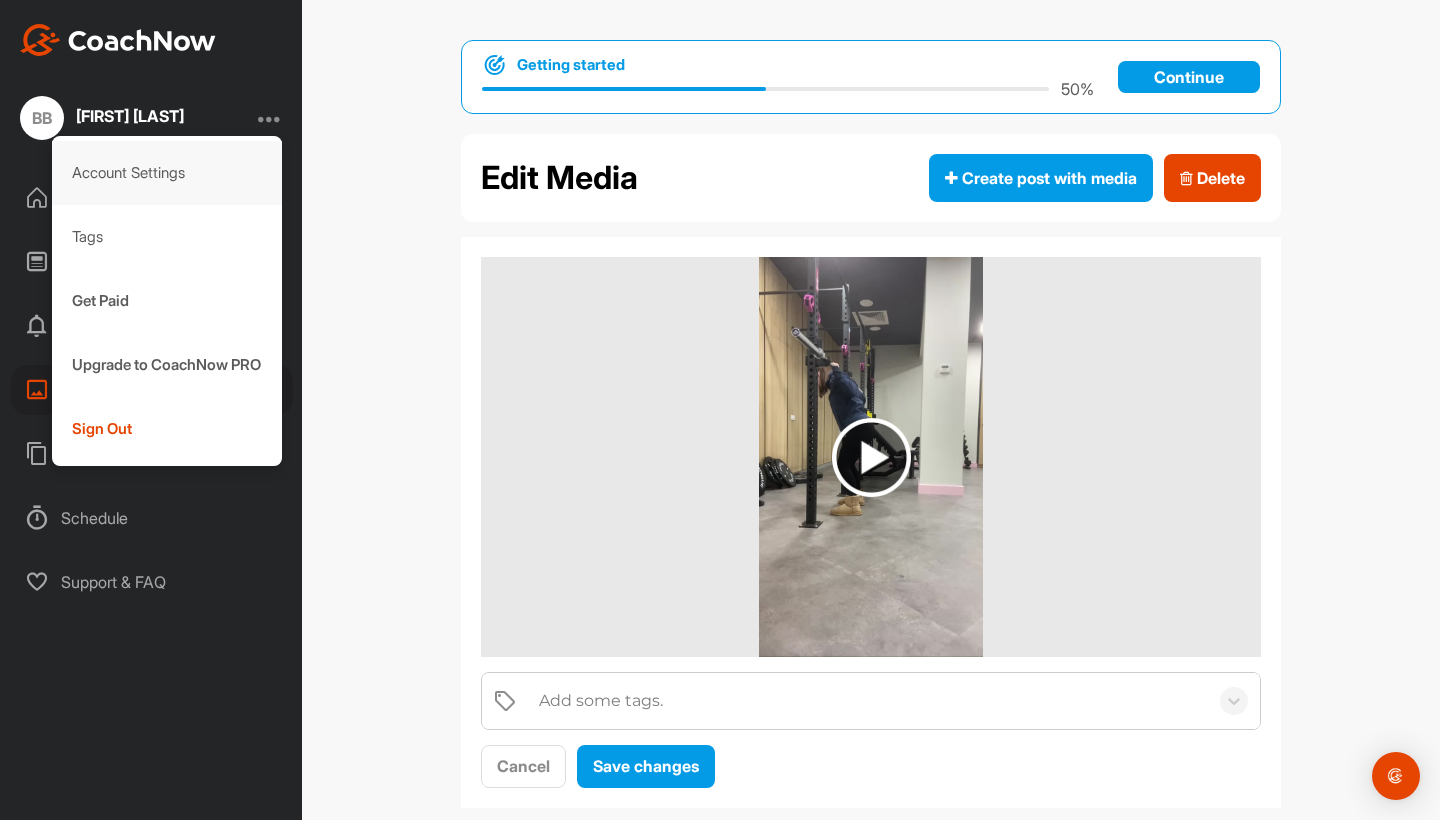 click on "Account Settings" at bounding box center [167, 173] 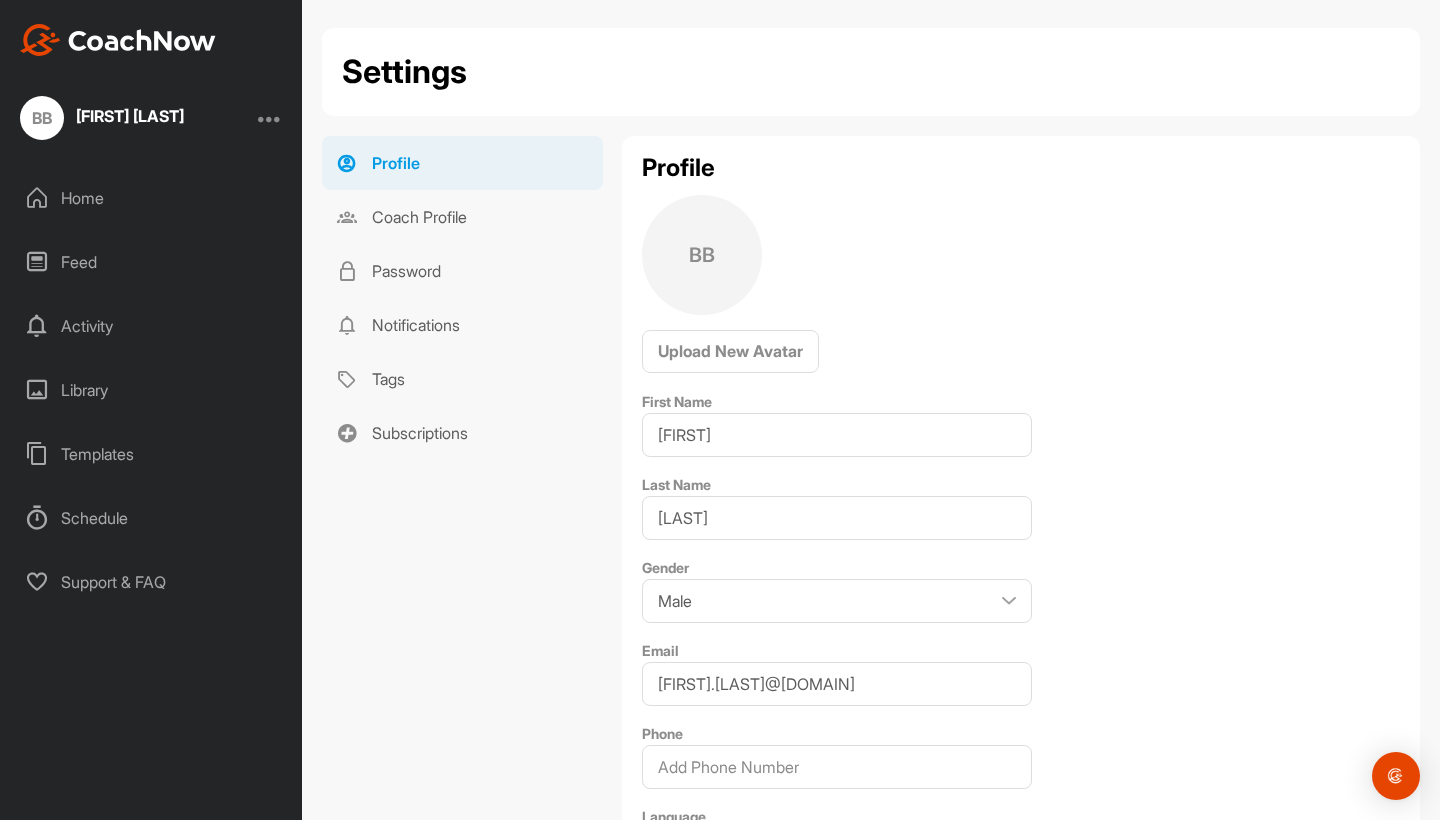 scroll, scrollTop: 158, scrollLeft: 0, axis: vertical 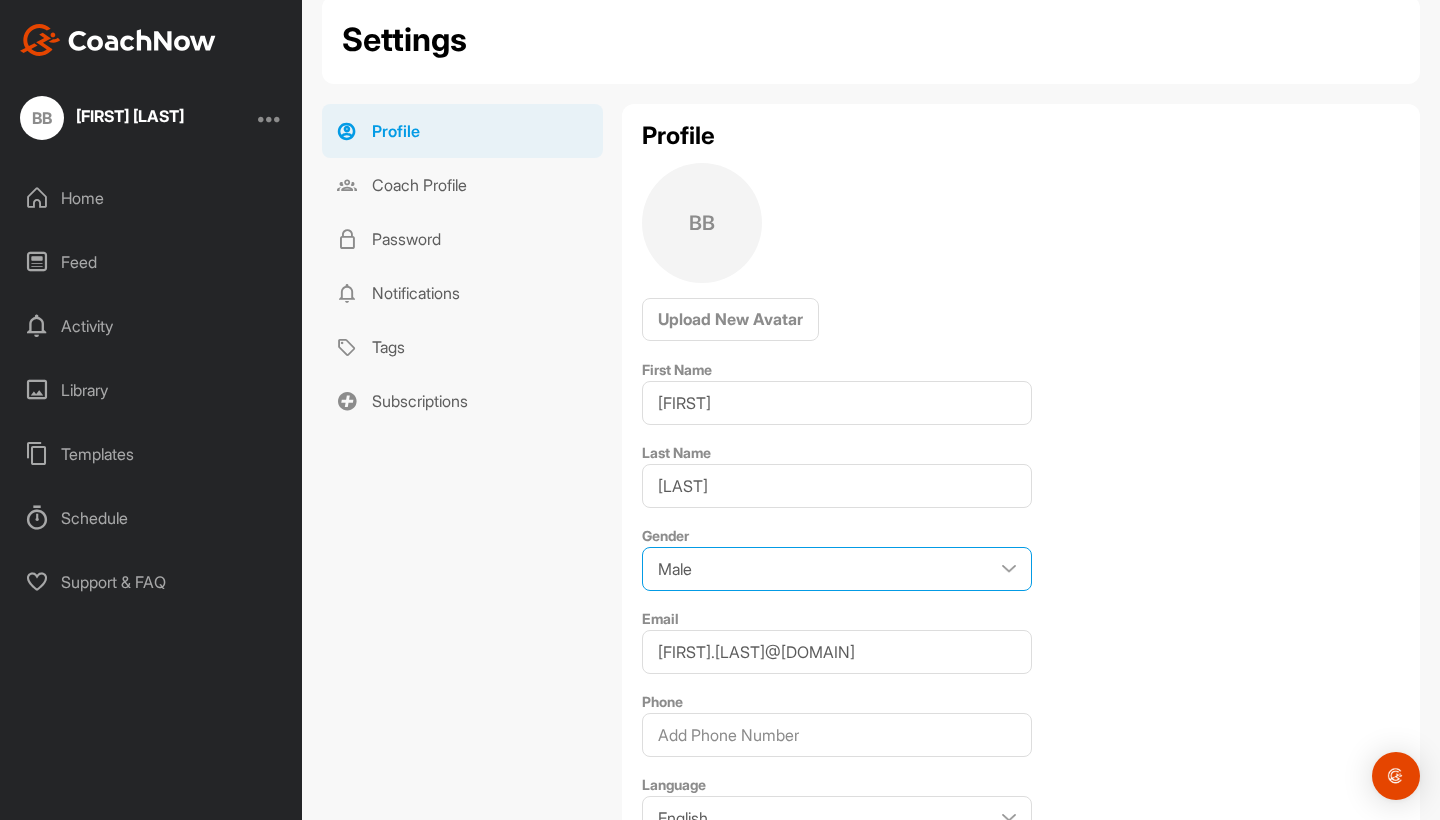 select on "Female" 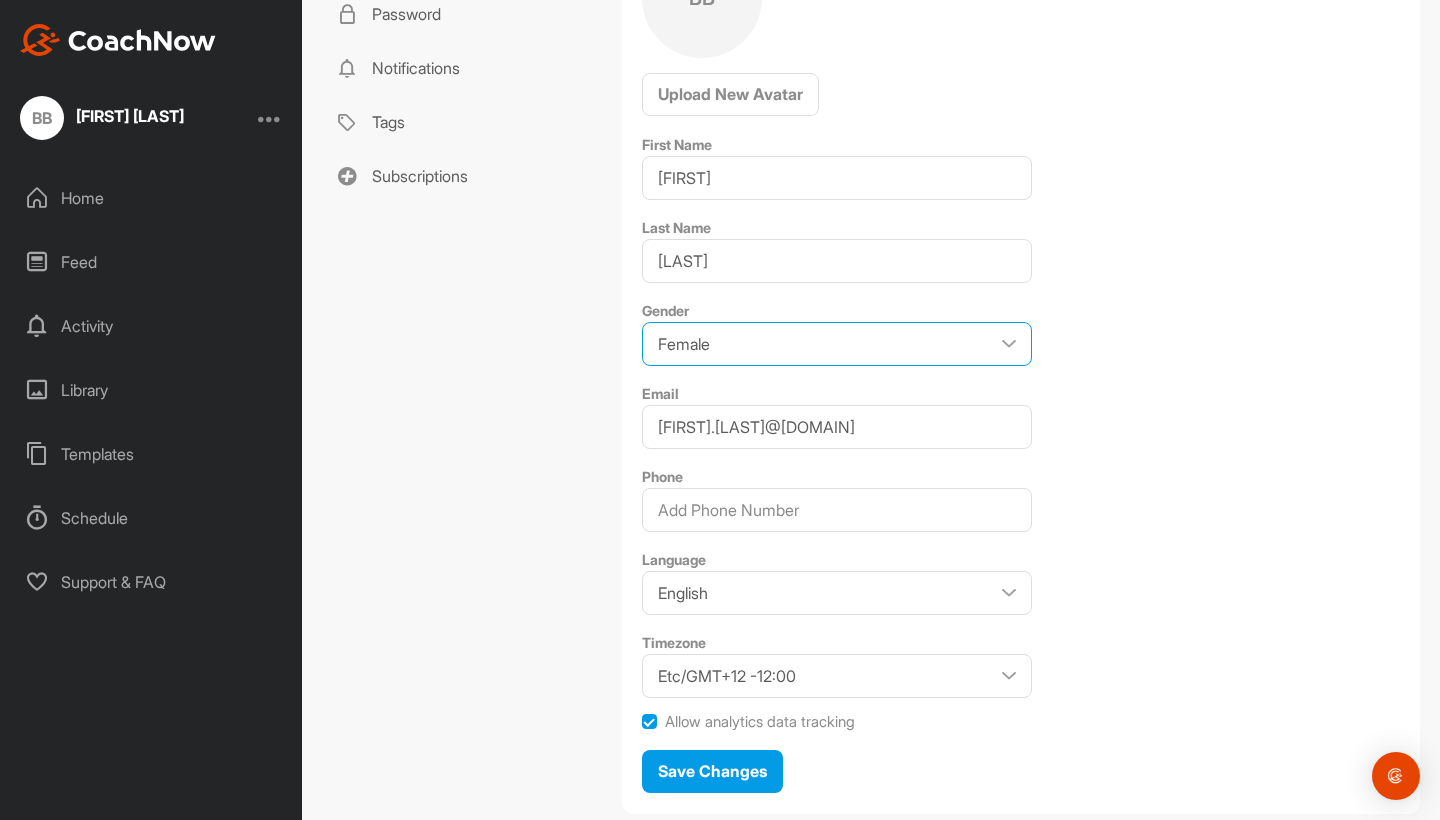scroll, scrollTop: 382, scrollLeft: 0, axis: vertical 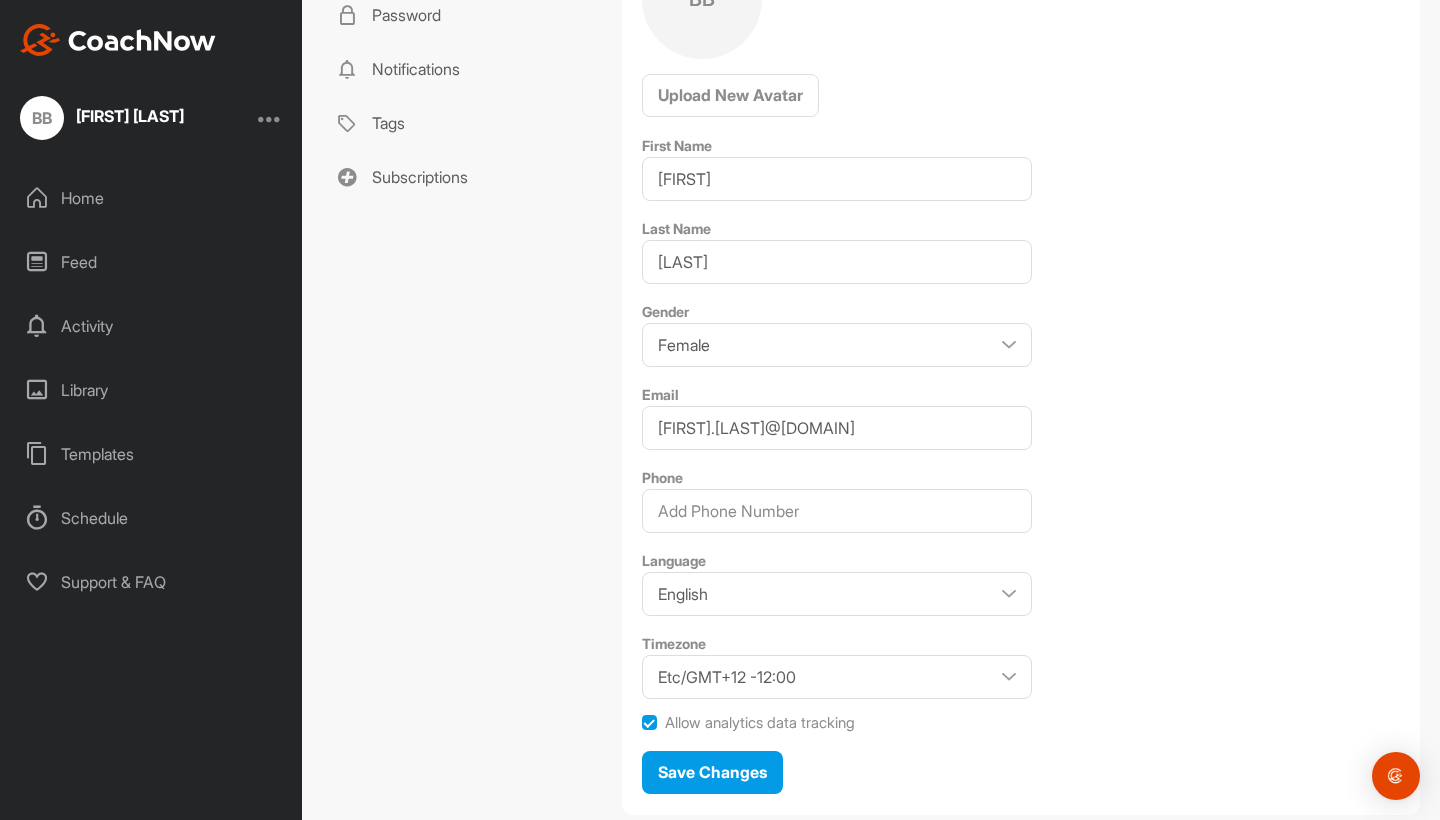 click on "Home" at bounding box center [152, 198] 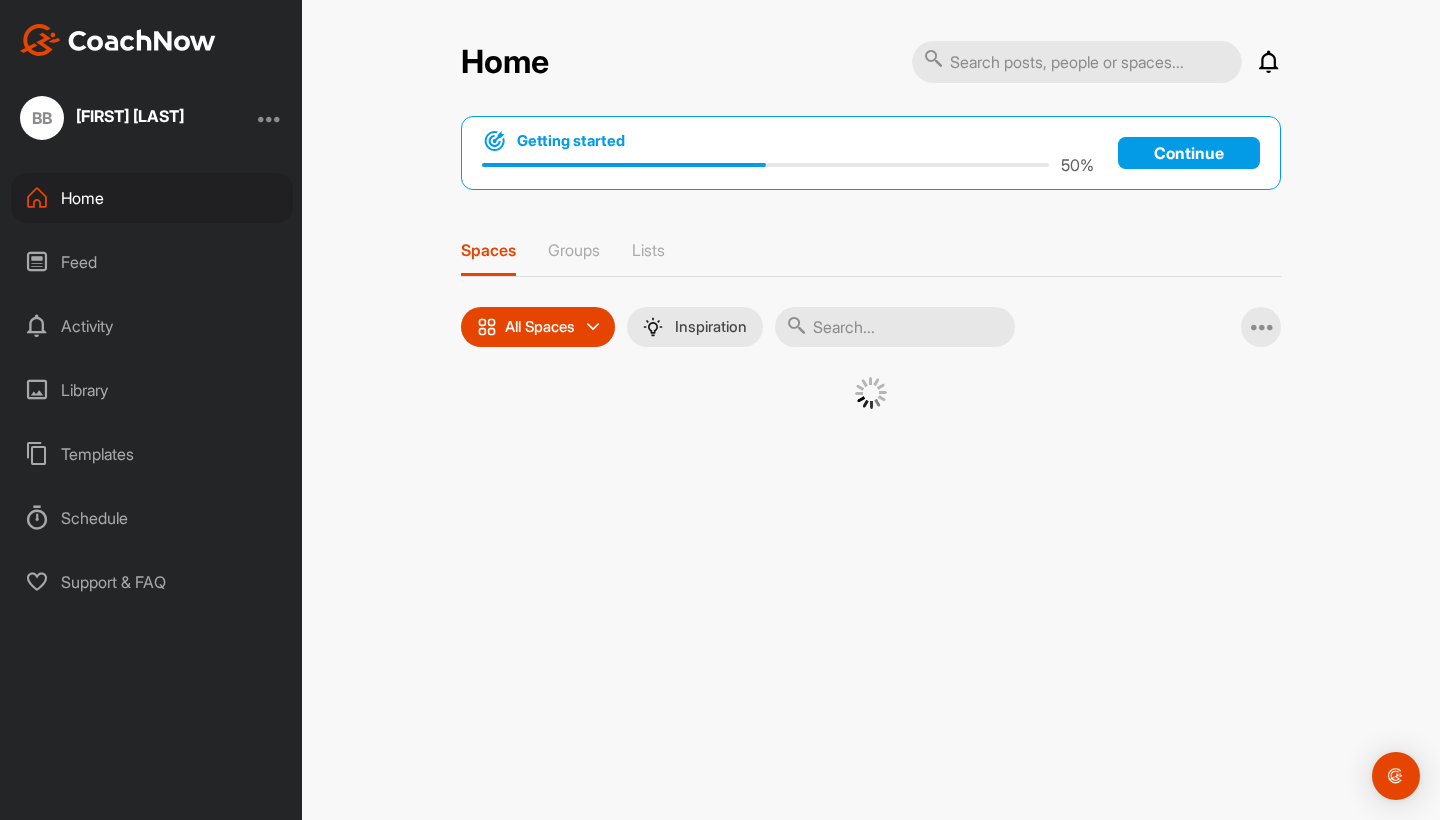 click on "Feed" at bounding box center [152, 262] 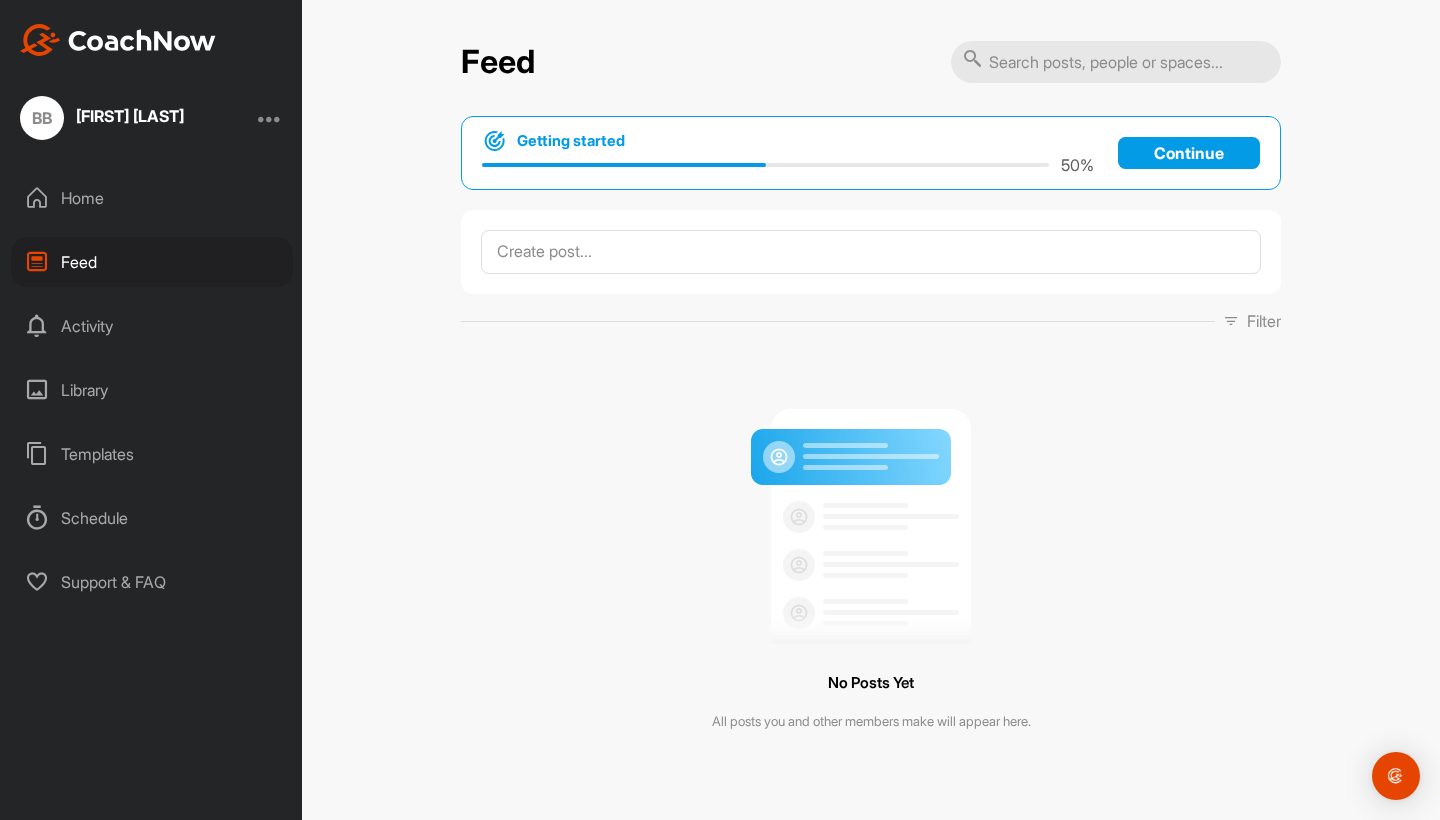 click on "Home Feed Activity Library Templates Schedule Support & FAQ" at bounding box center [151, 390] 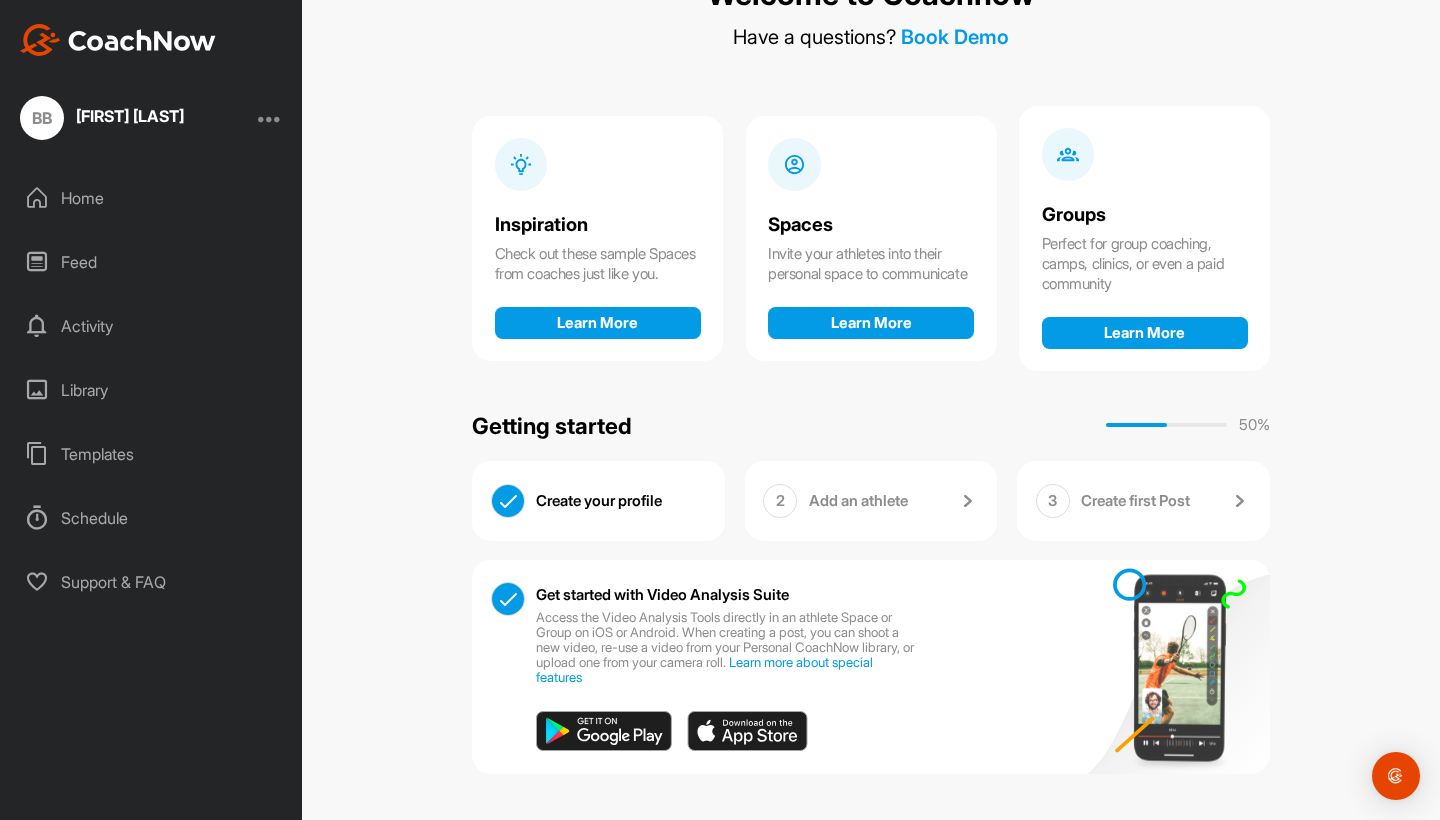 scroll, scrollTop: 105, scrollLeft: 0, axis: vertical 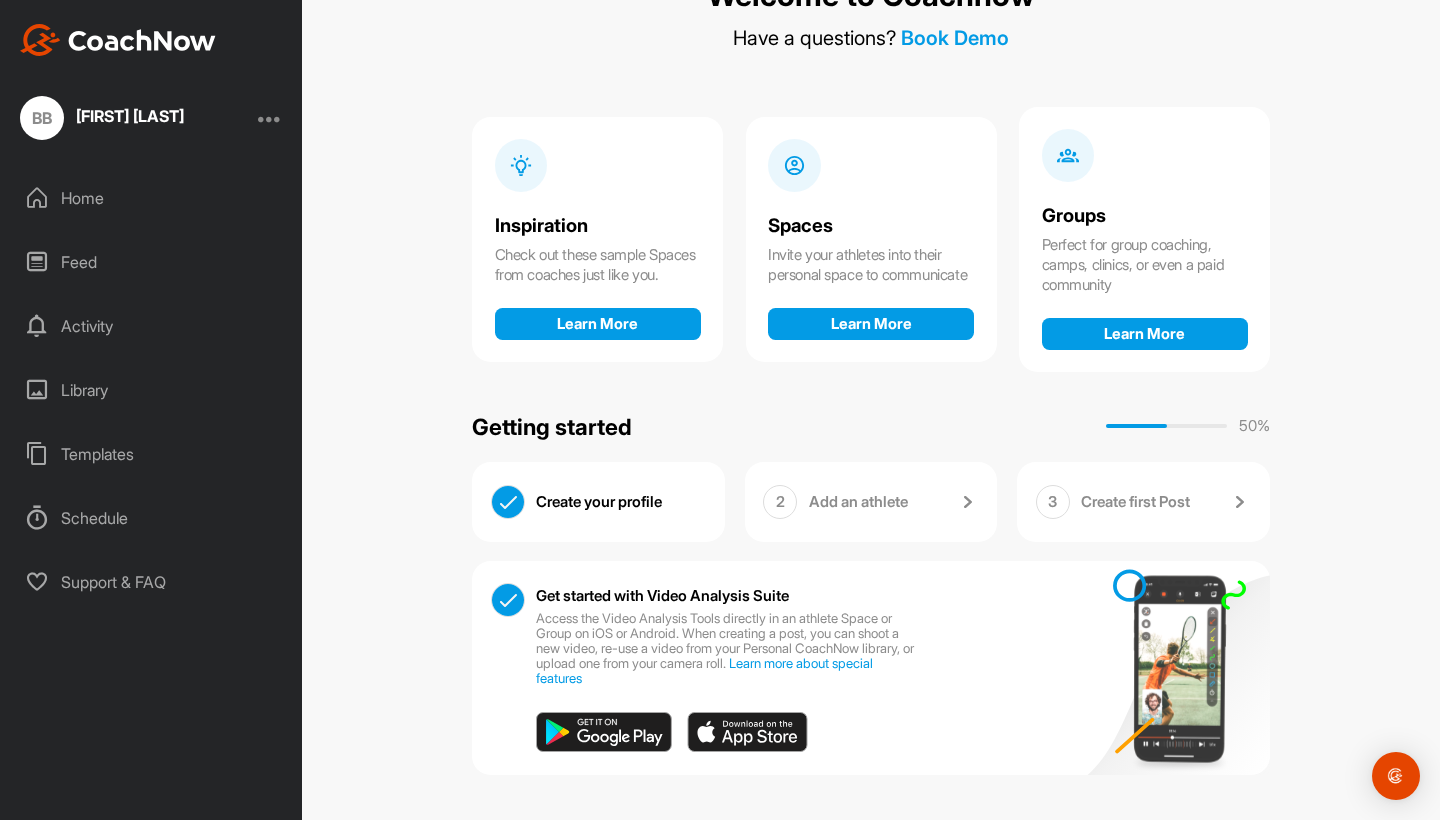 click on "Feed" at bounding box center [152, 262] 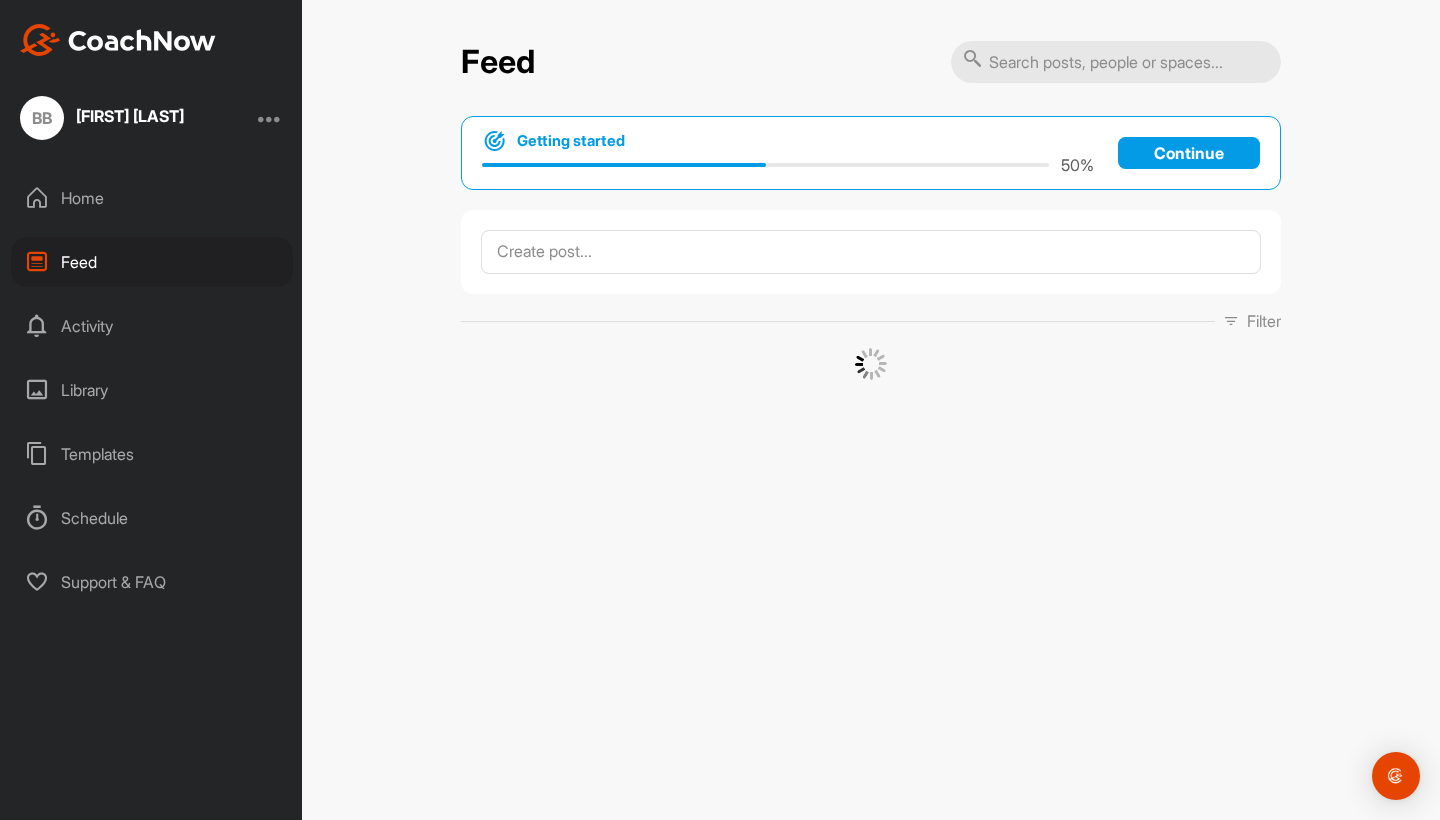 click on "Activity" at bounding box center (152, 326) 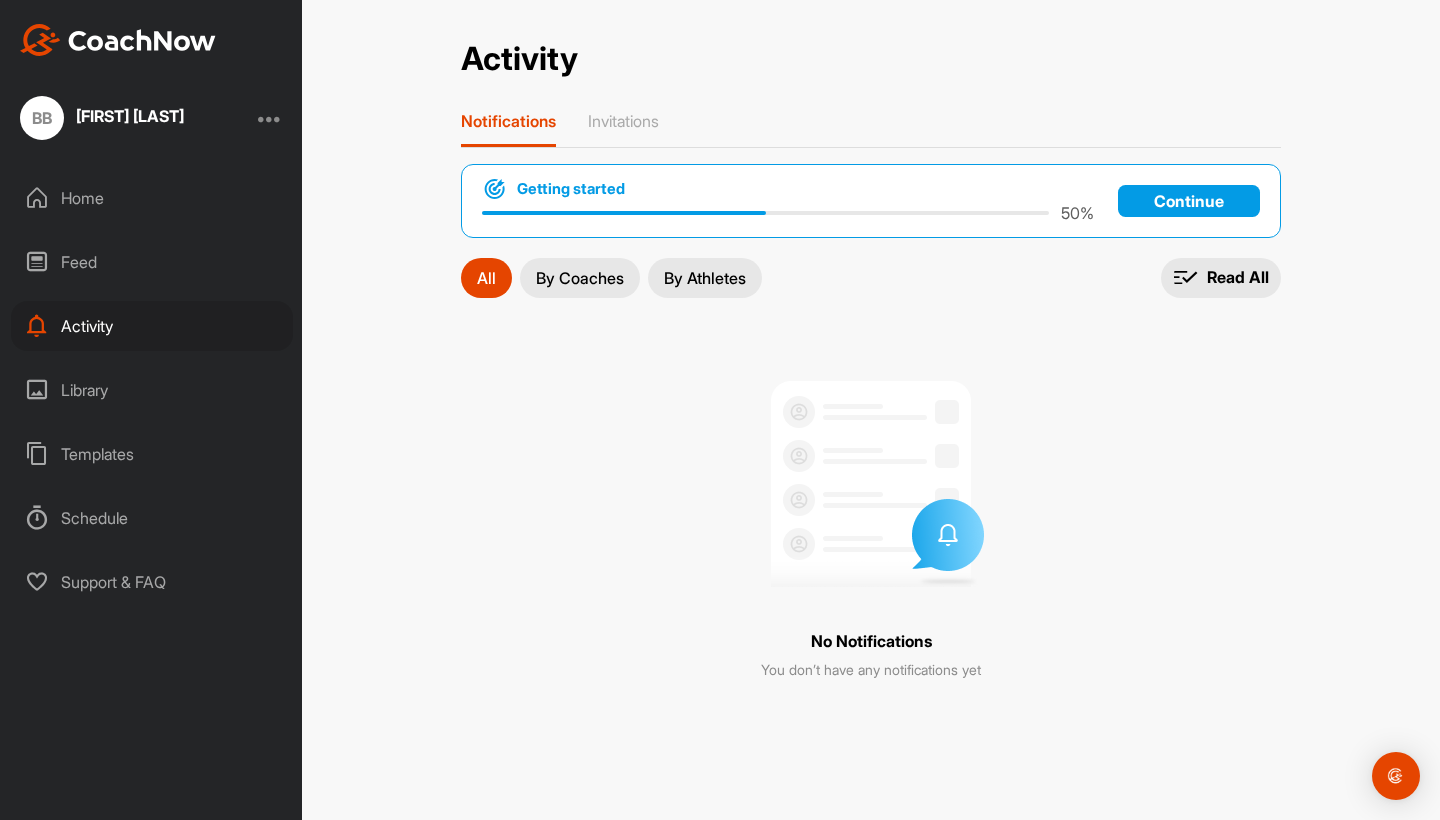 click on "Library" at bounding box center (152, 390) 